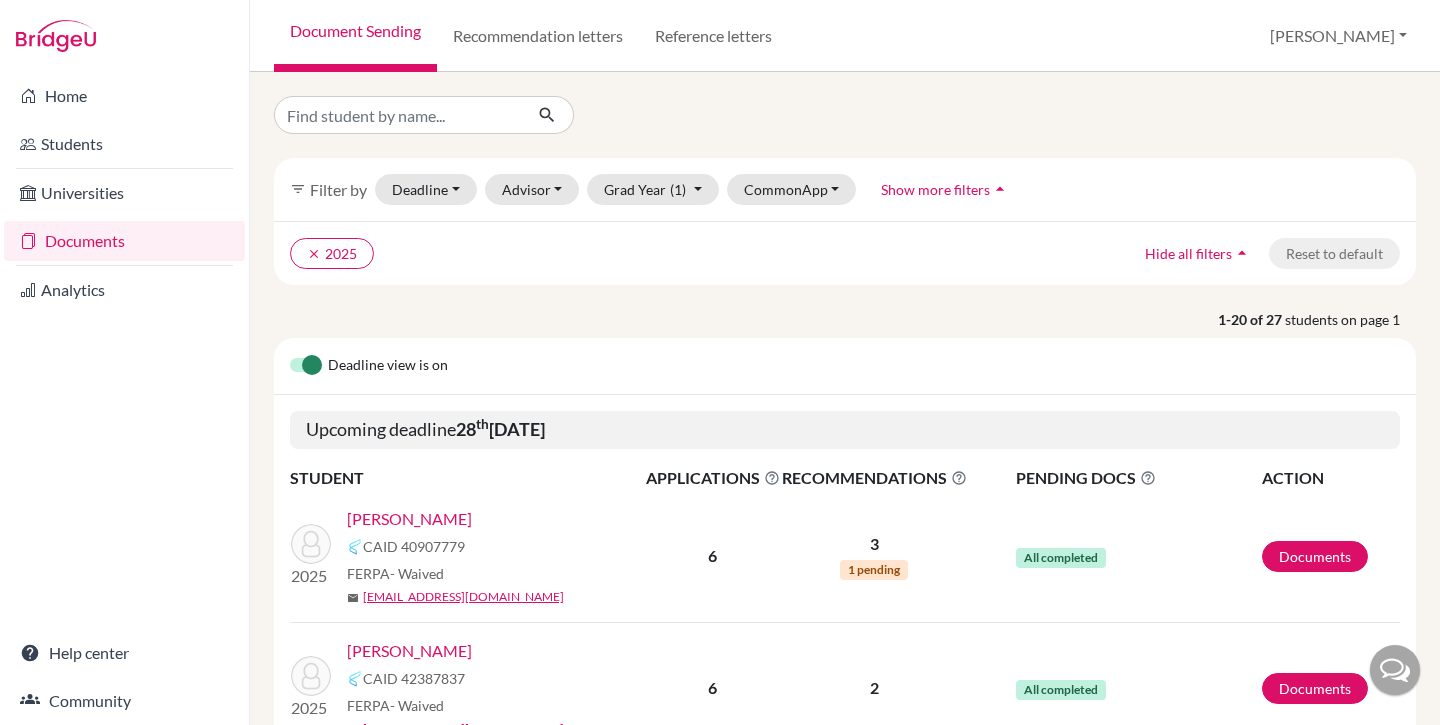 scroll, scrollTop: 0, scrollLeft: 0, axis: both 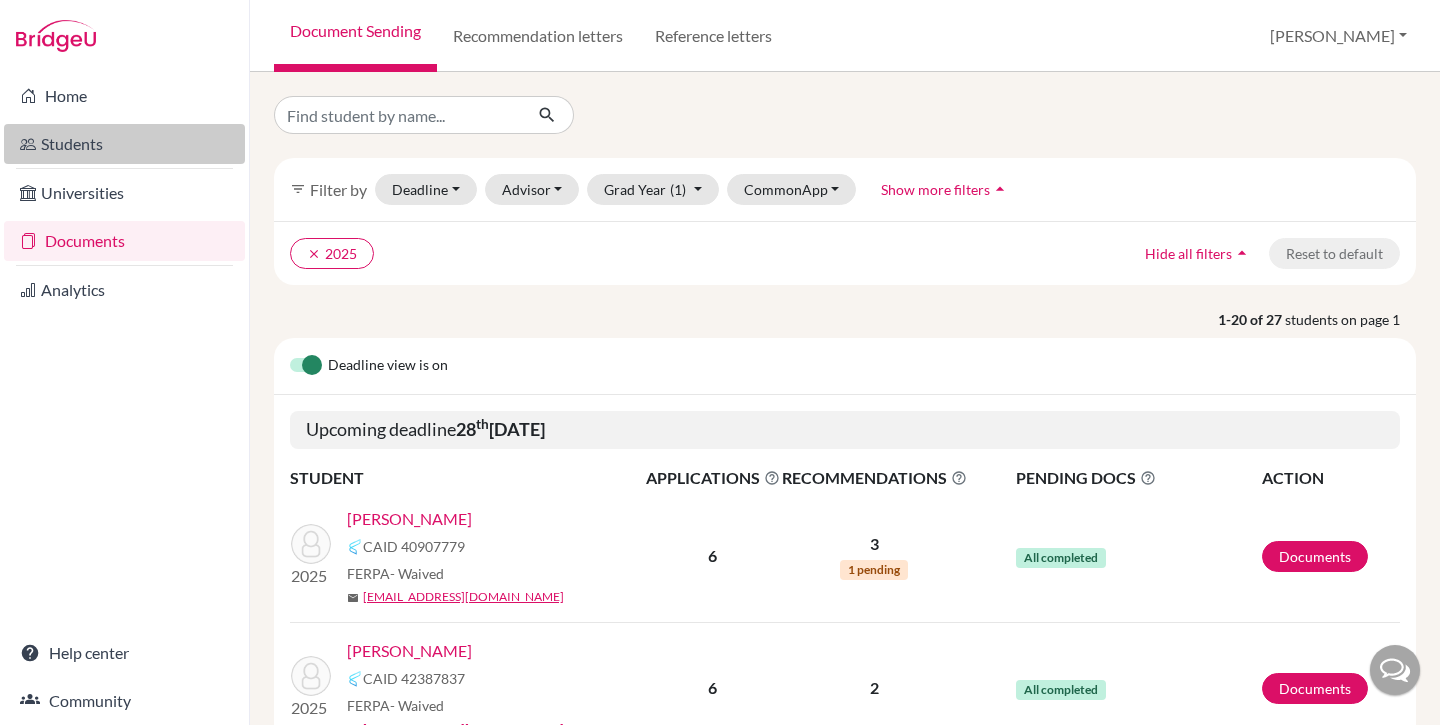click on "Students" at bounding box center (124, 144) 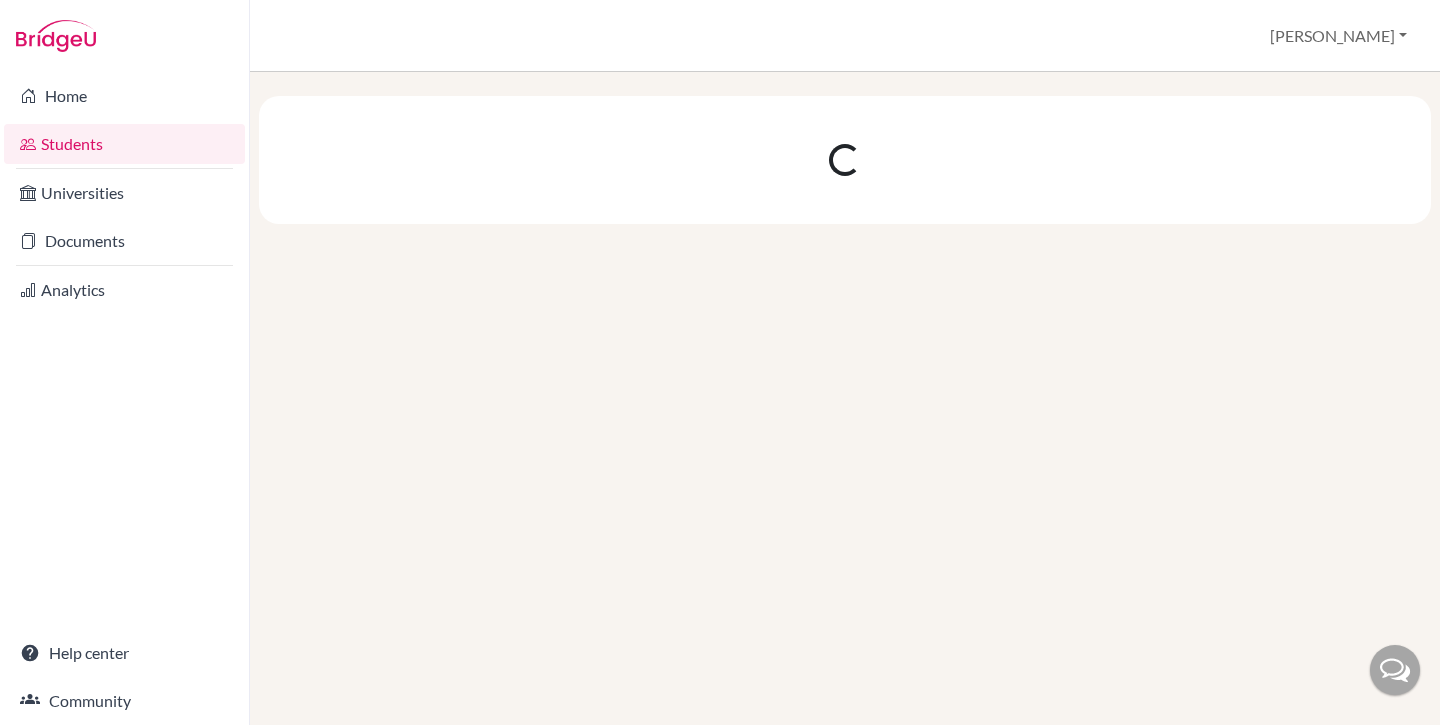 scroll, scrollTop: 0, scrollLeft: 0, axis: both 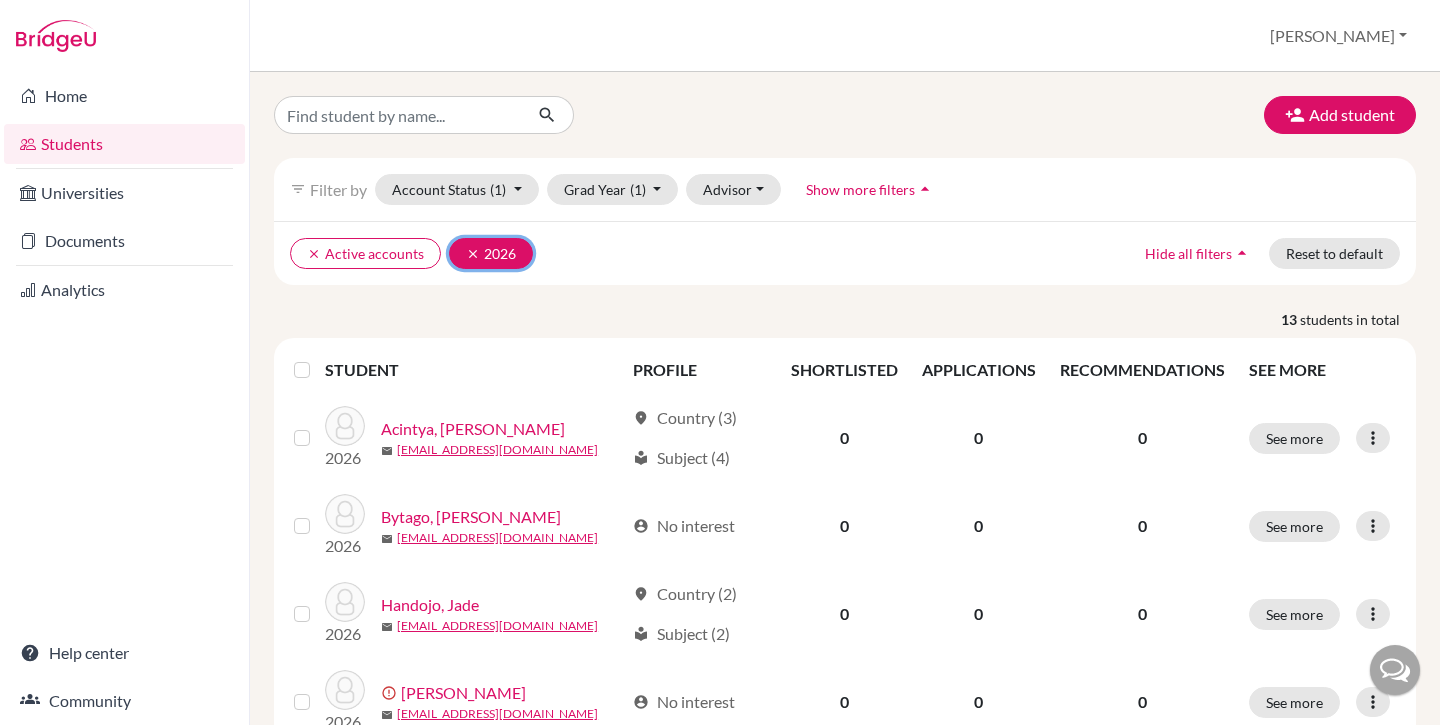 click on "clear" at bounding box center [473, 254] 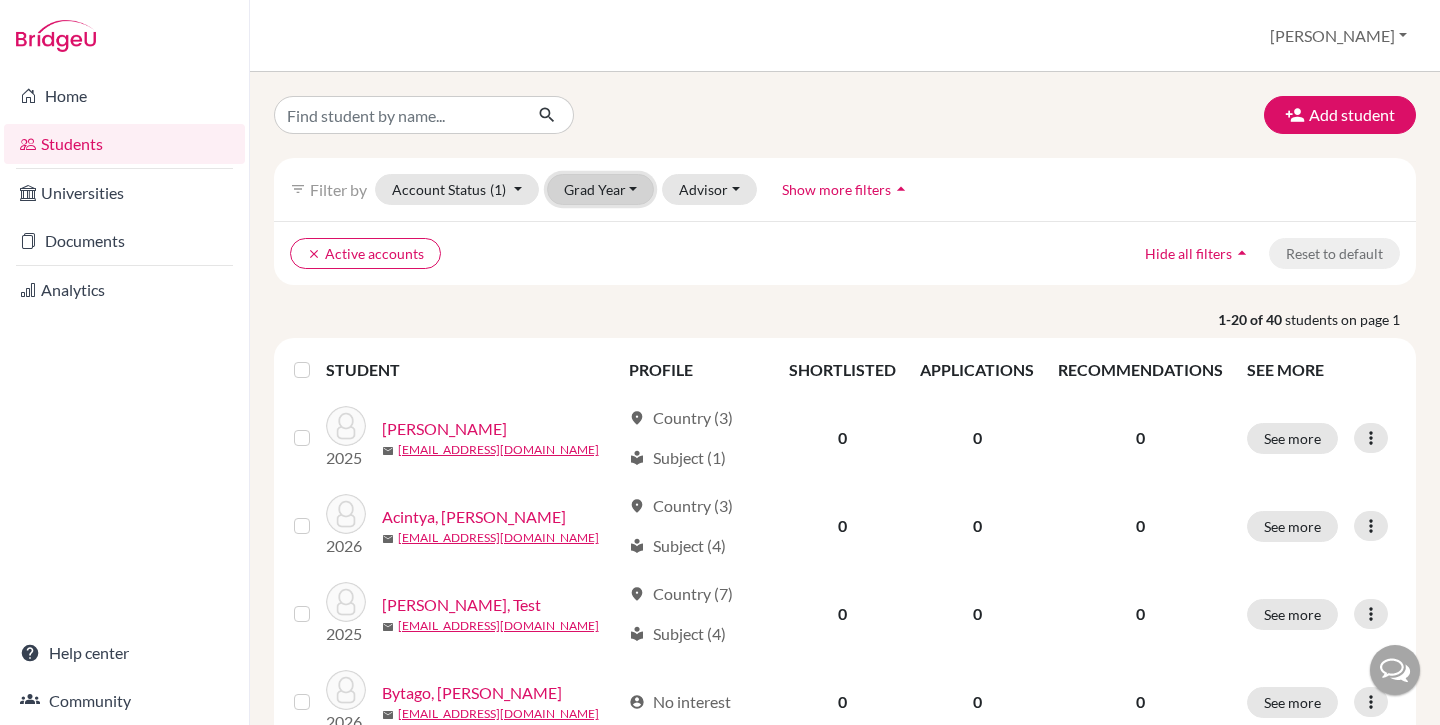 click on "Grad Year" at bounding box center (601, 189) 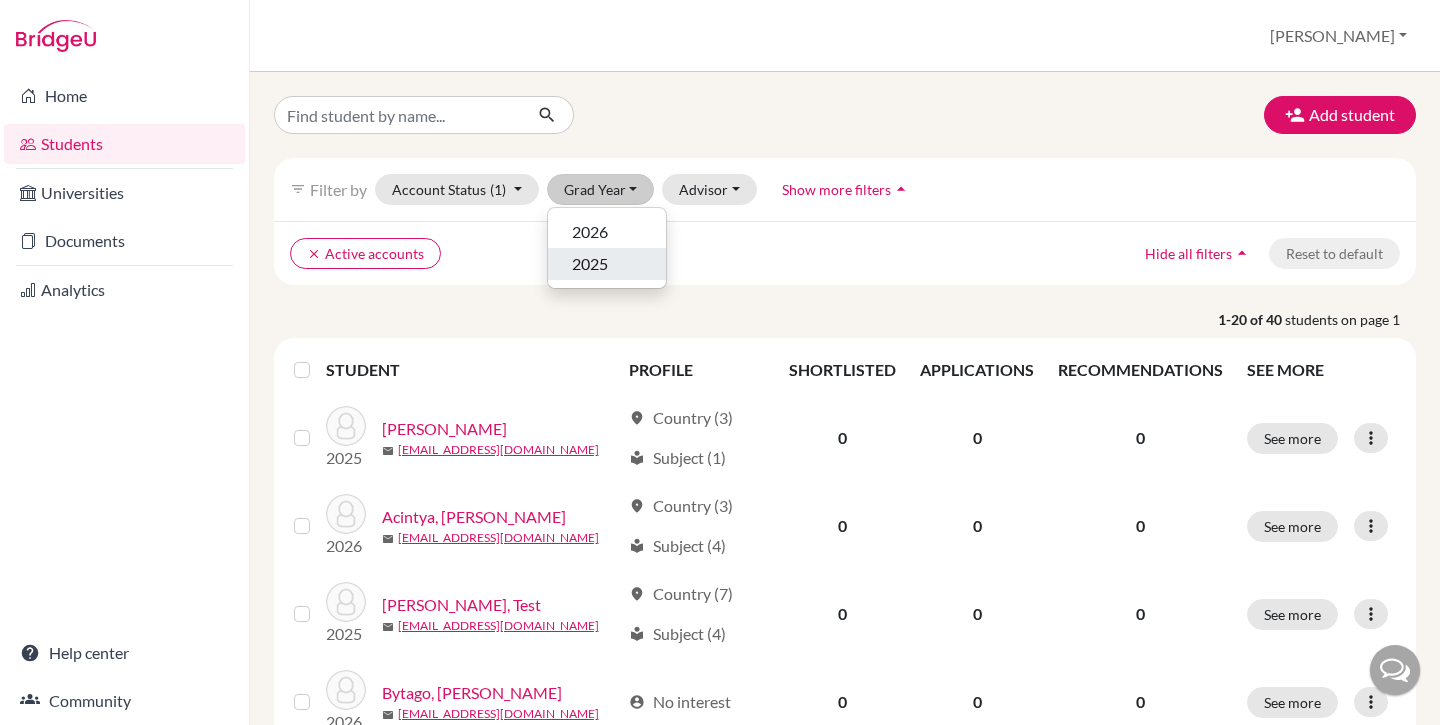click on "2025" at bounding box center [590, 264] 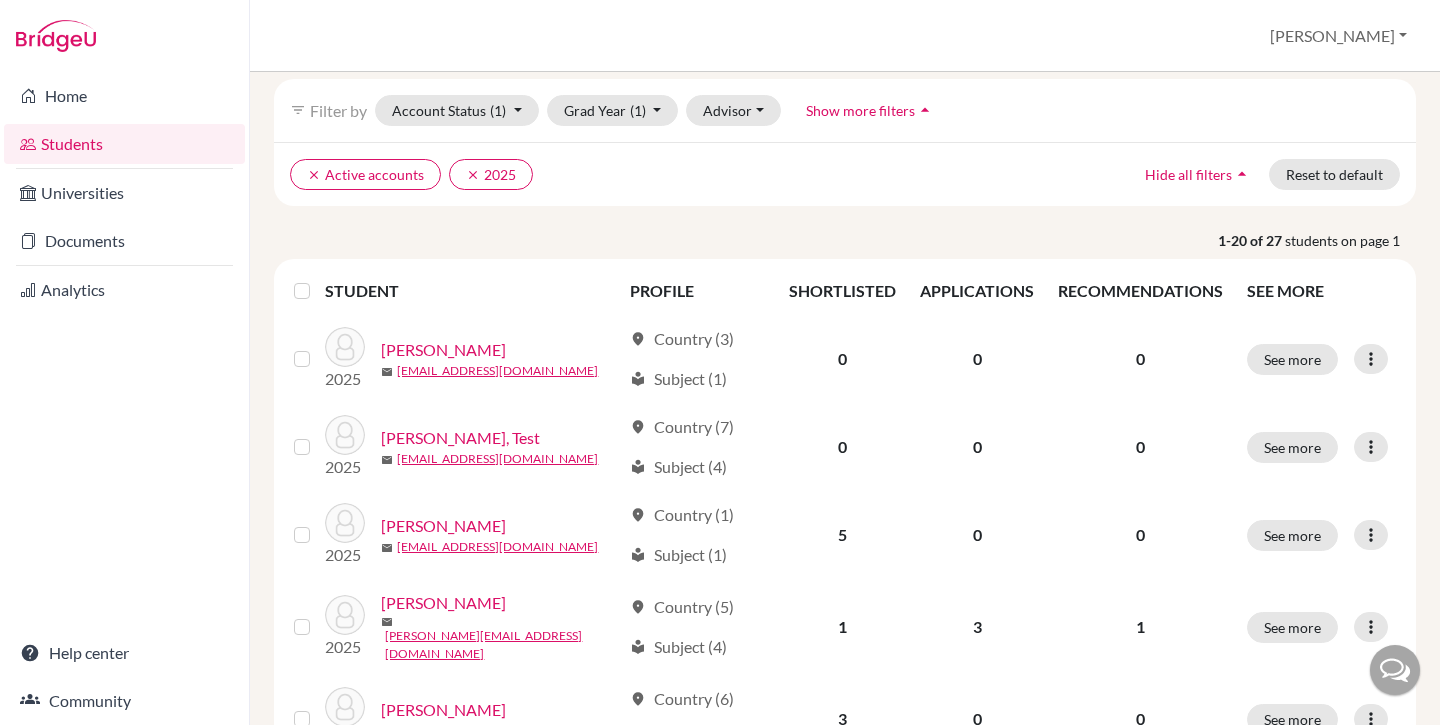 scroll, scrollTop: 112, scrollLeft: 0, axis: vertical 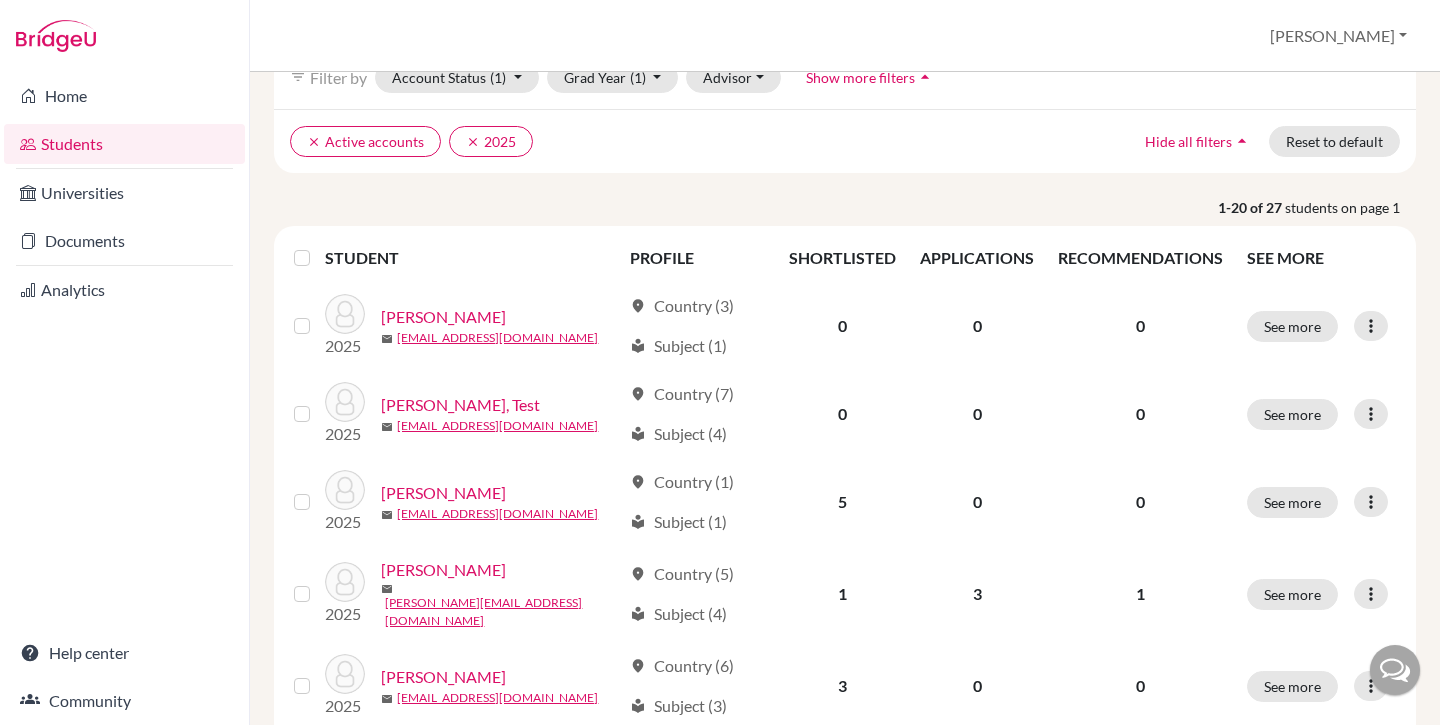 click at bounding box center [318, 246] 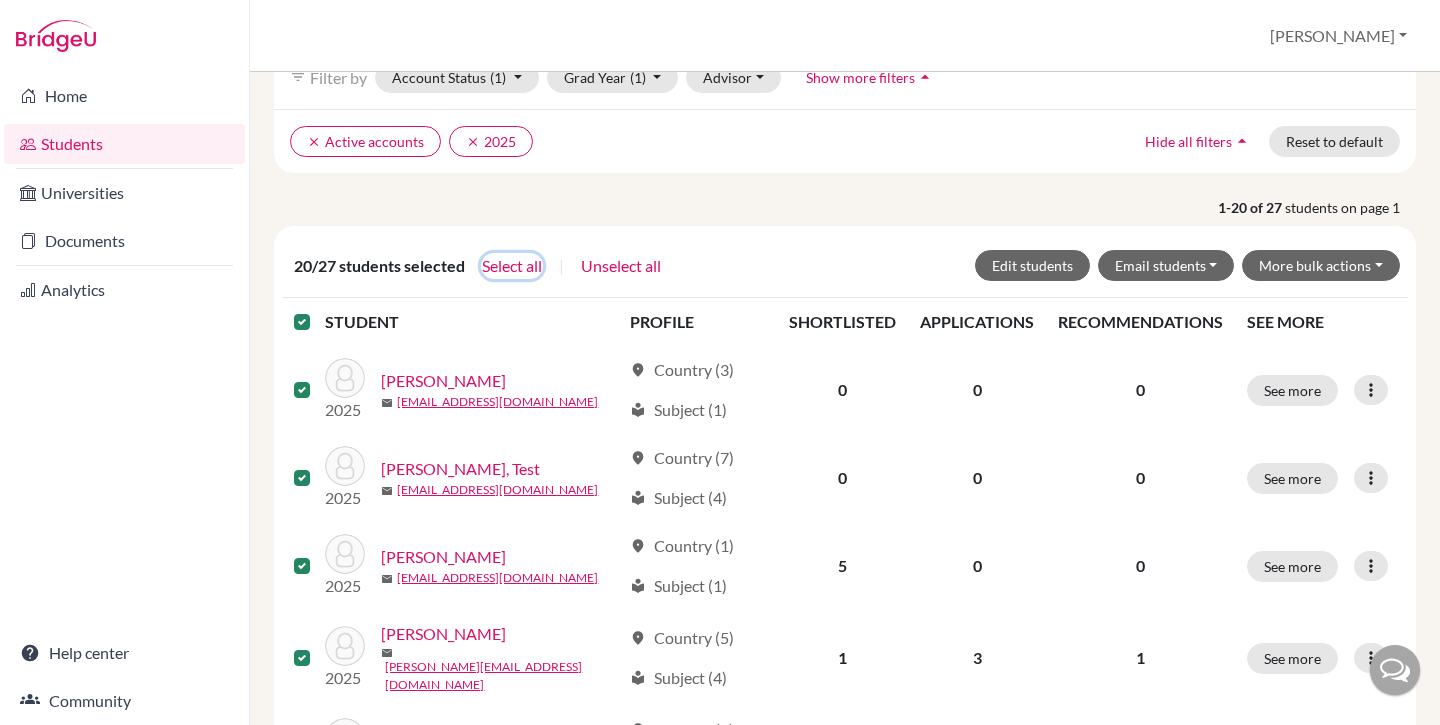 click on "Select all" 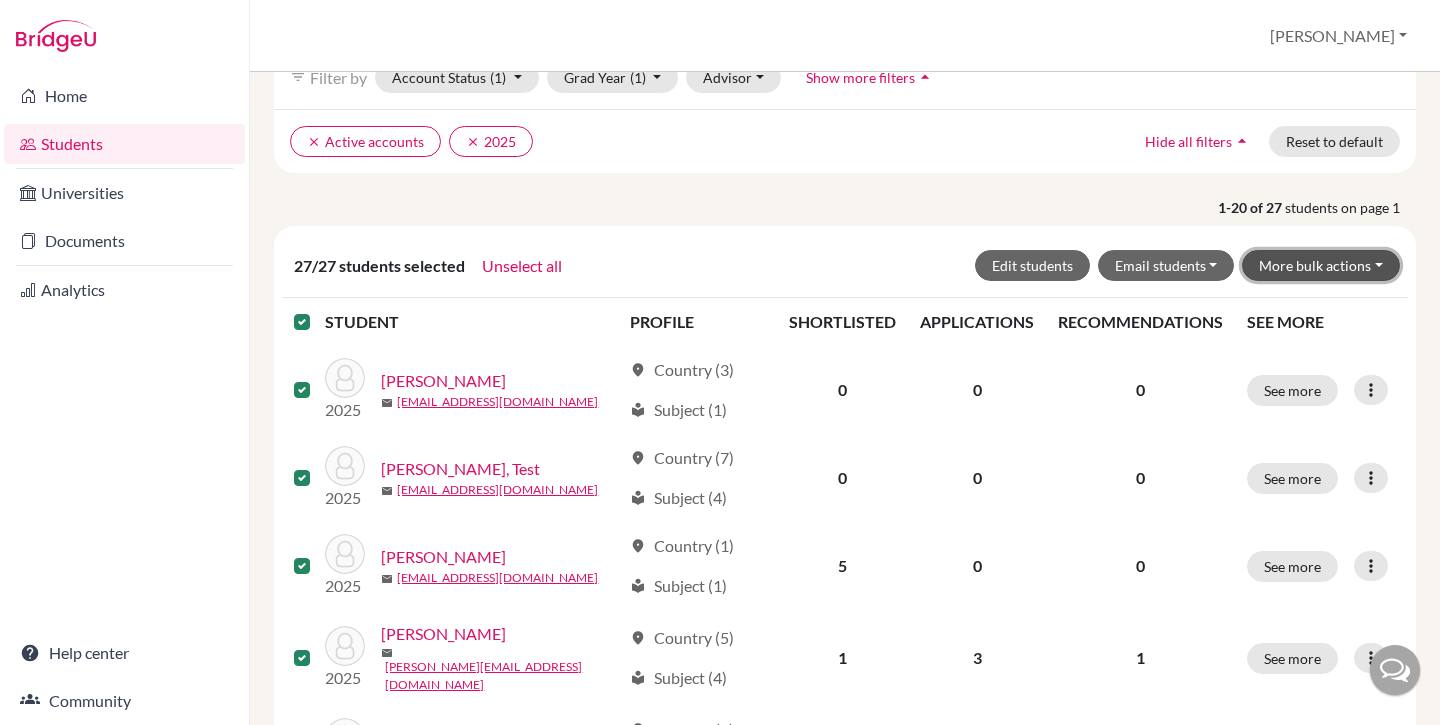 click on "More bulk actions" at bounding box center (1321, 265) 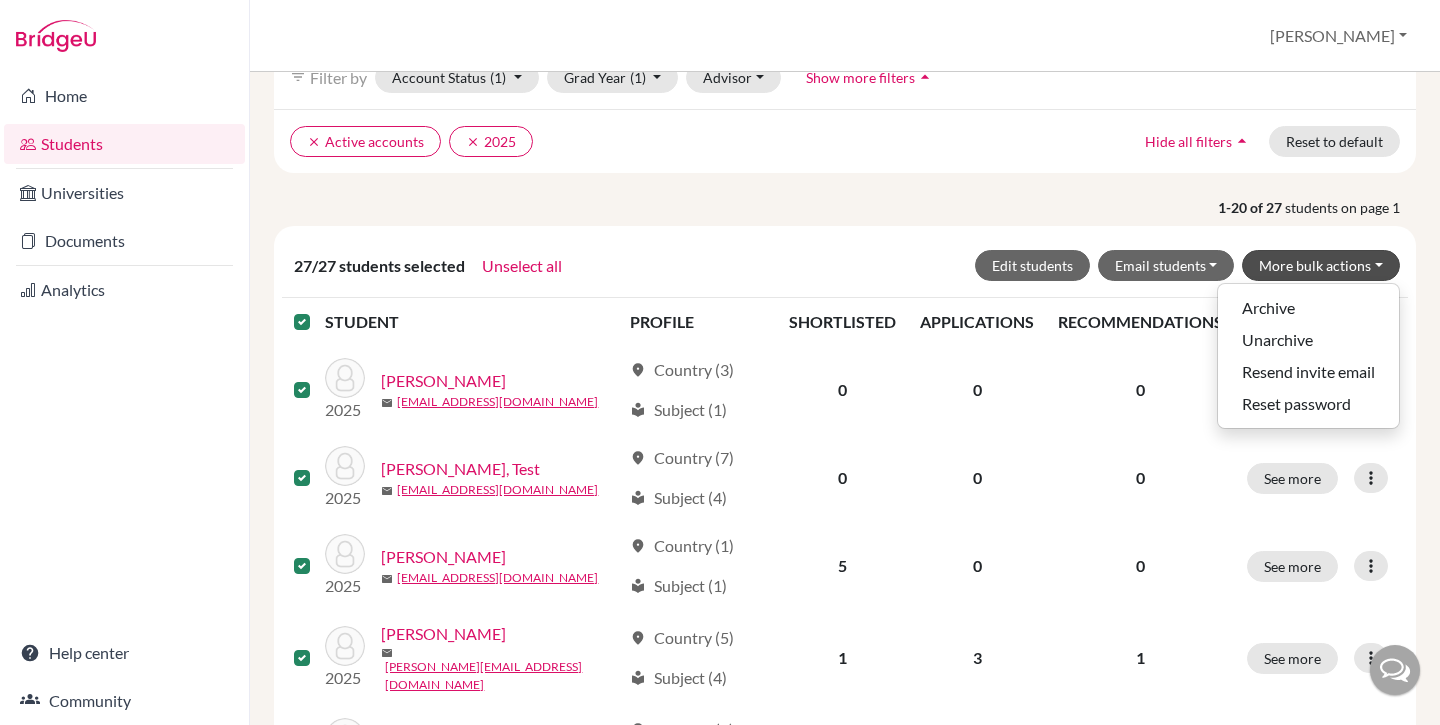 click on "1-20 of 27  students on page 1" at bounding box center (845, 207) 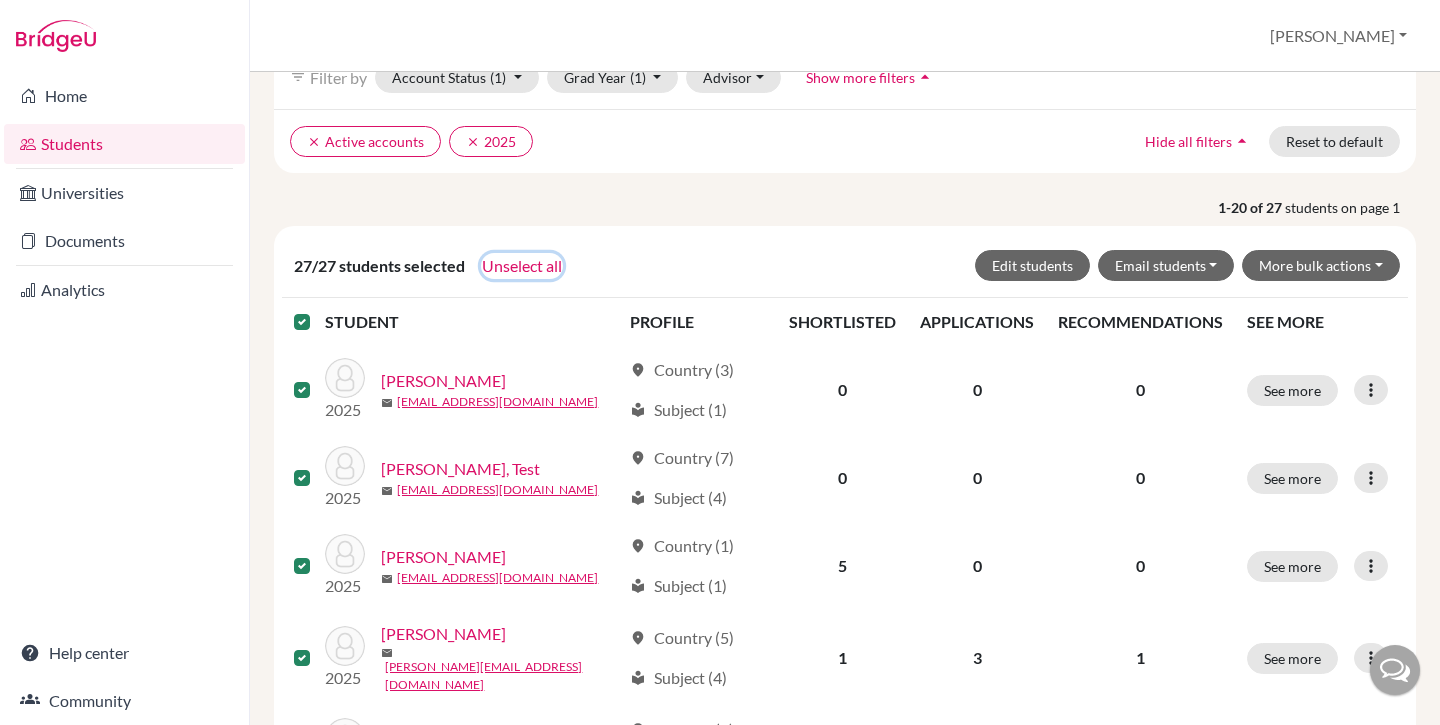 click on "Unselect all" at bounding box center [522, 266] 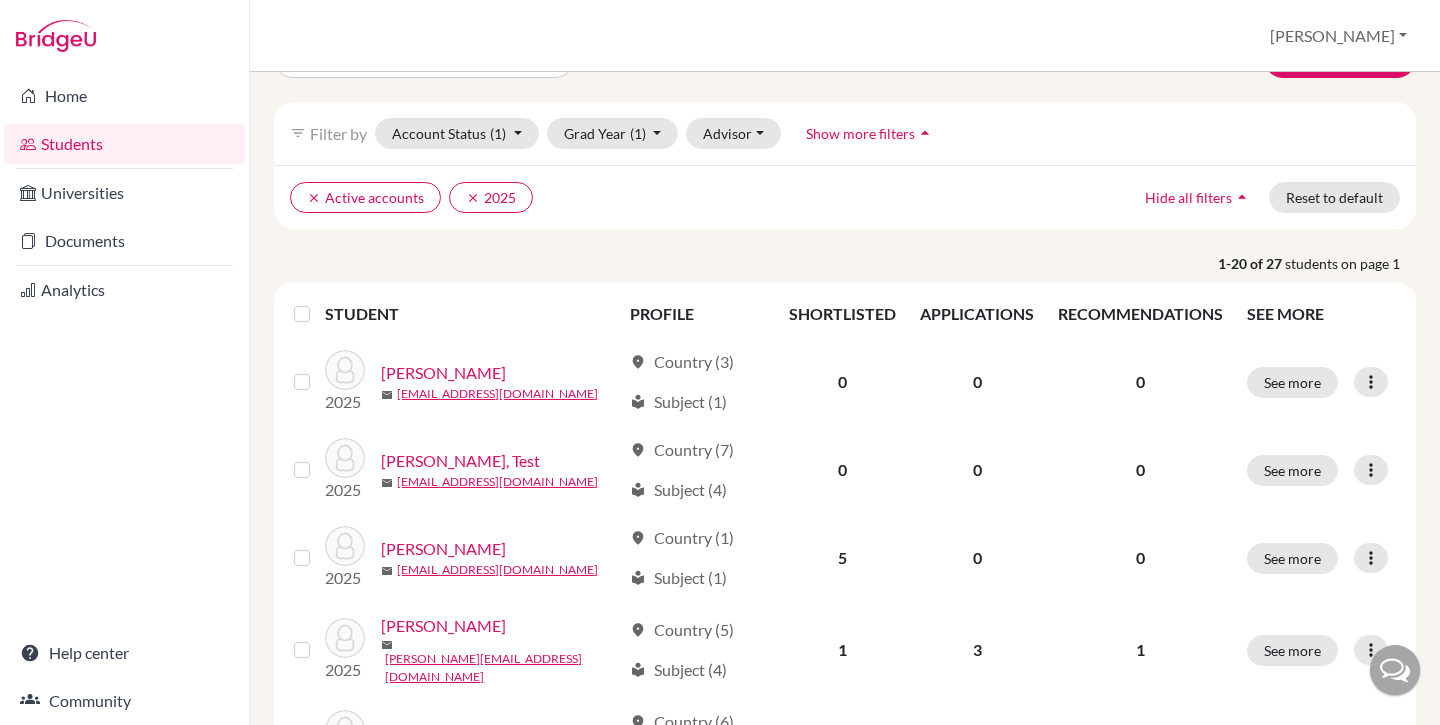 scroll, scrollTop: 52, scrollLeft: 0, axis: vertical 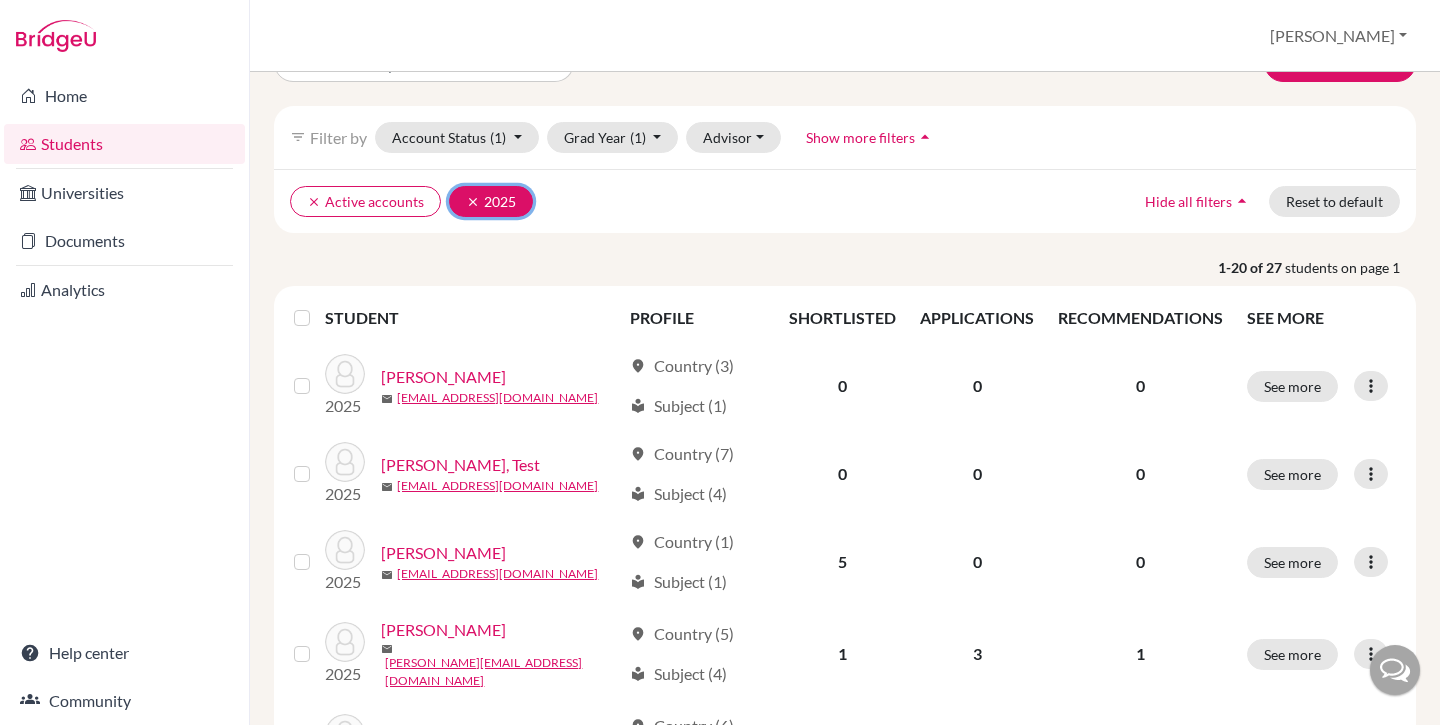 click on "clear" at bounding box center (473, 202) 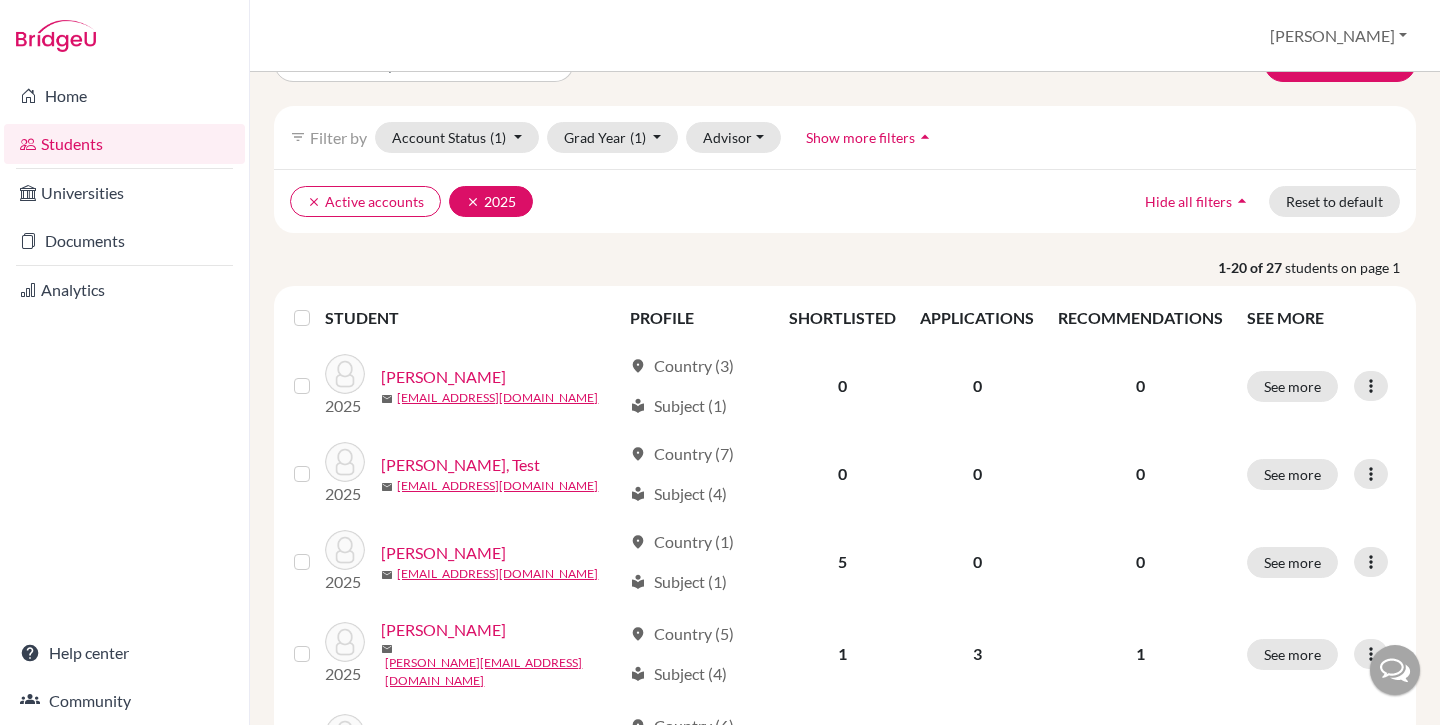 scroll, scrollTop: 0, scrollLeft: 0, axis: both 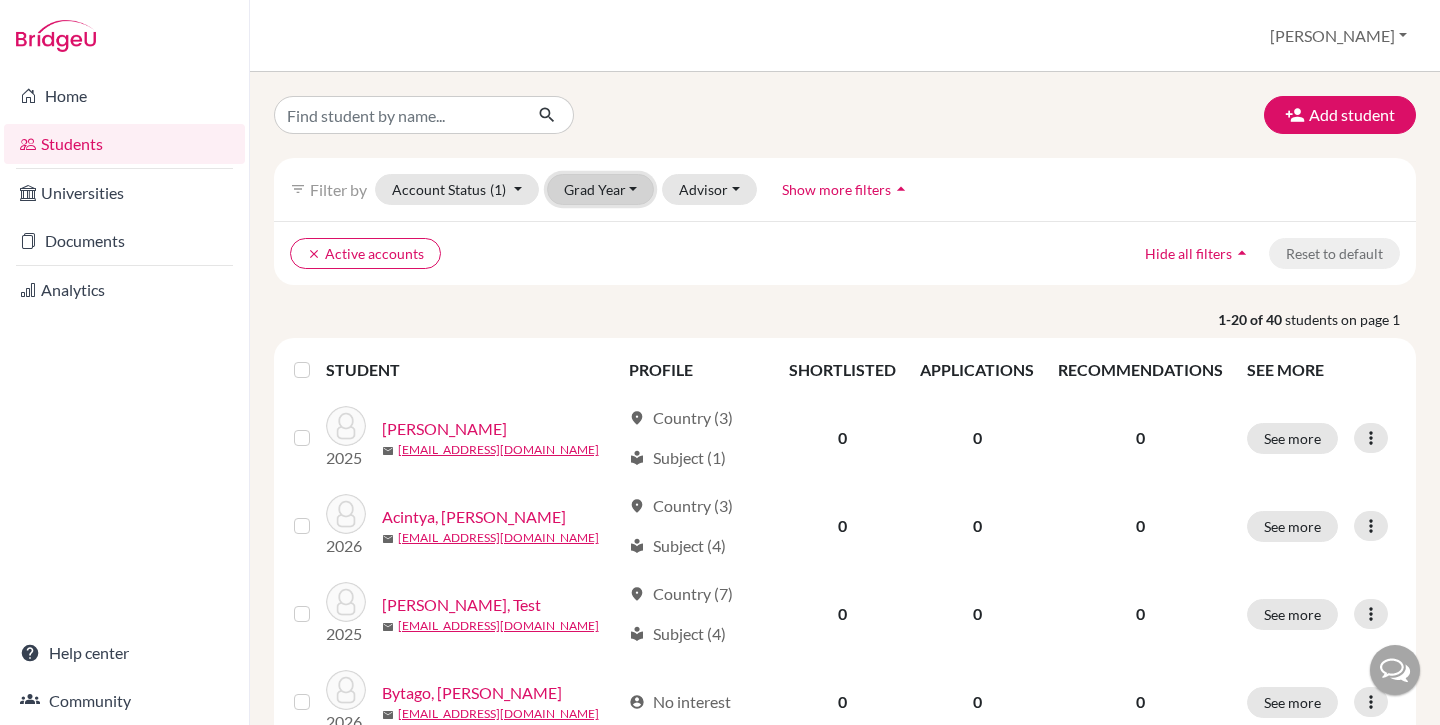click on "Grad Year" at bounding box center [601, 189] 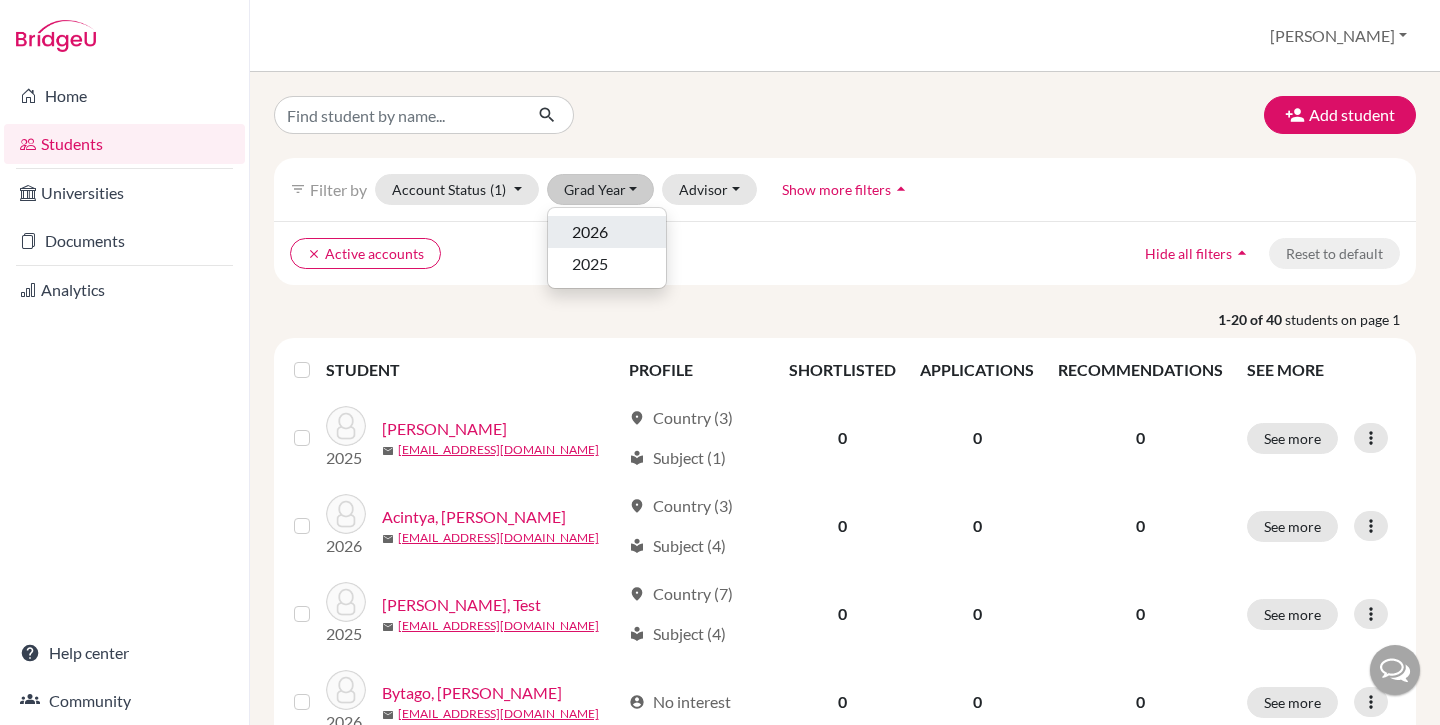 click on "2026" at bounding box center [590, 232] 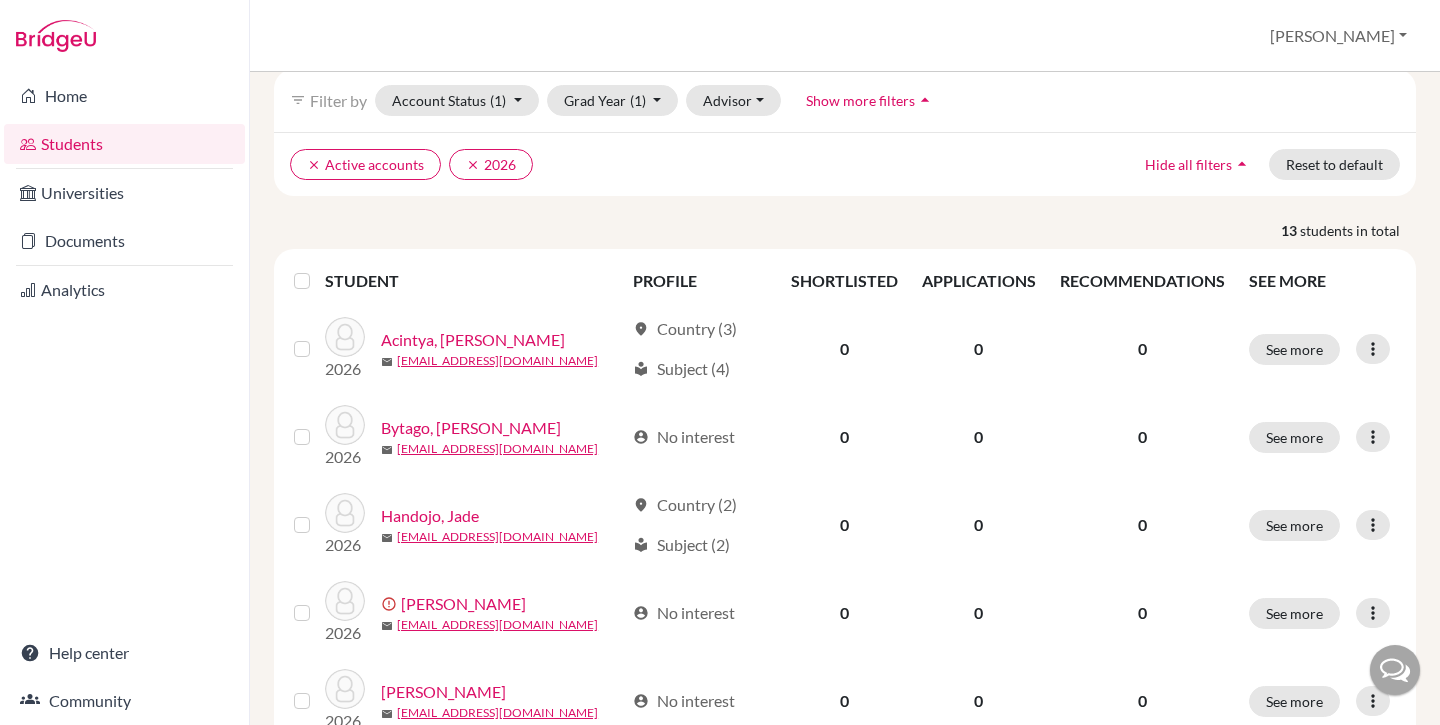 scroll, scrollTop: 93, scrollLeft: 0, axis: vertical 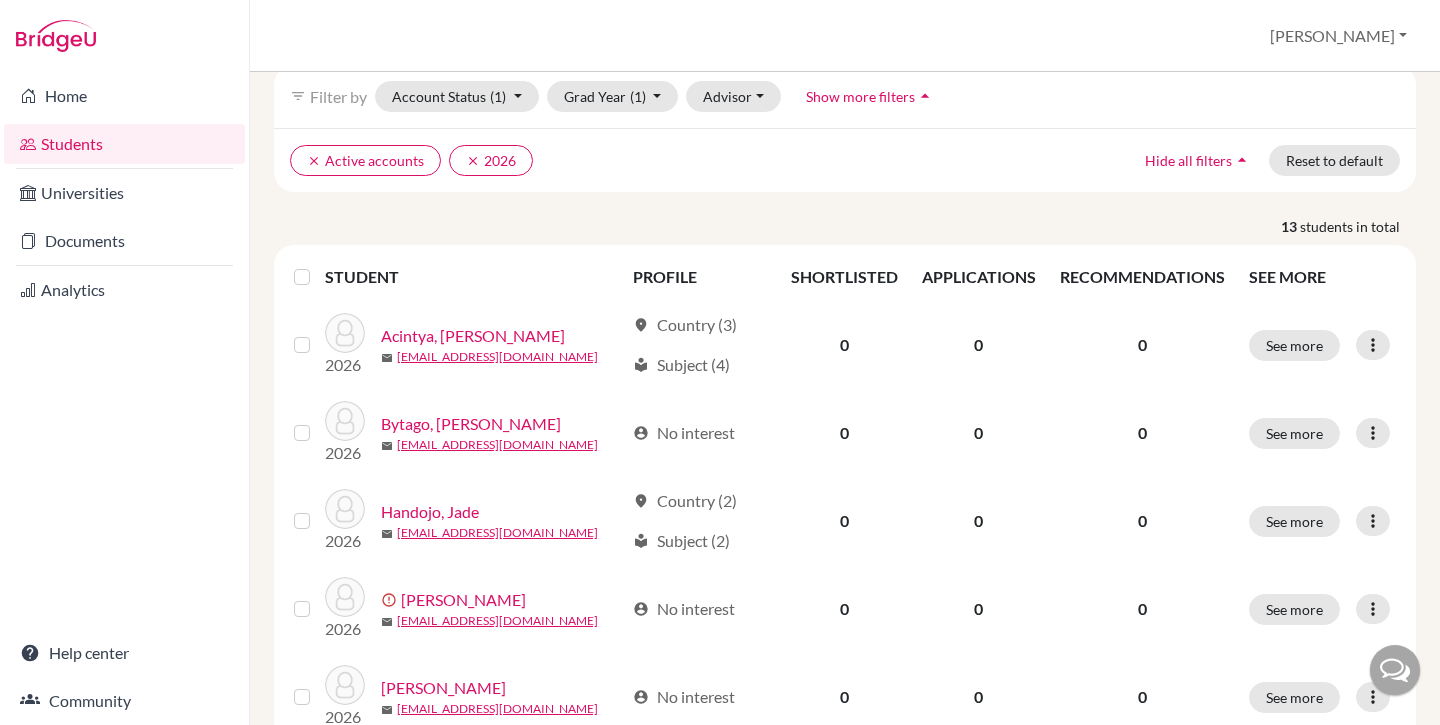 click at bounding box center (318, 265) 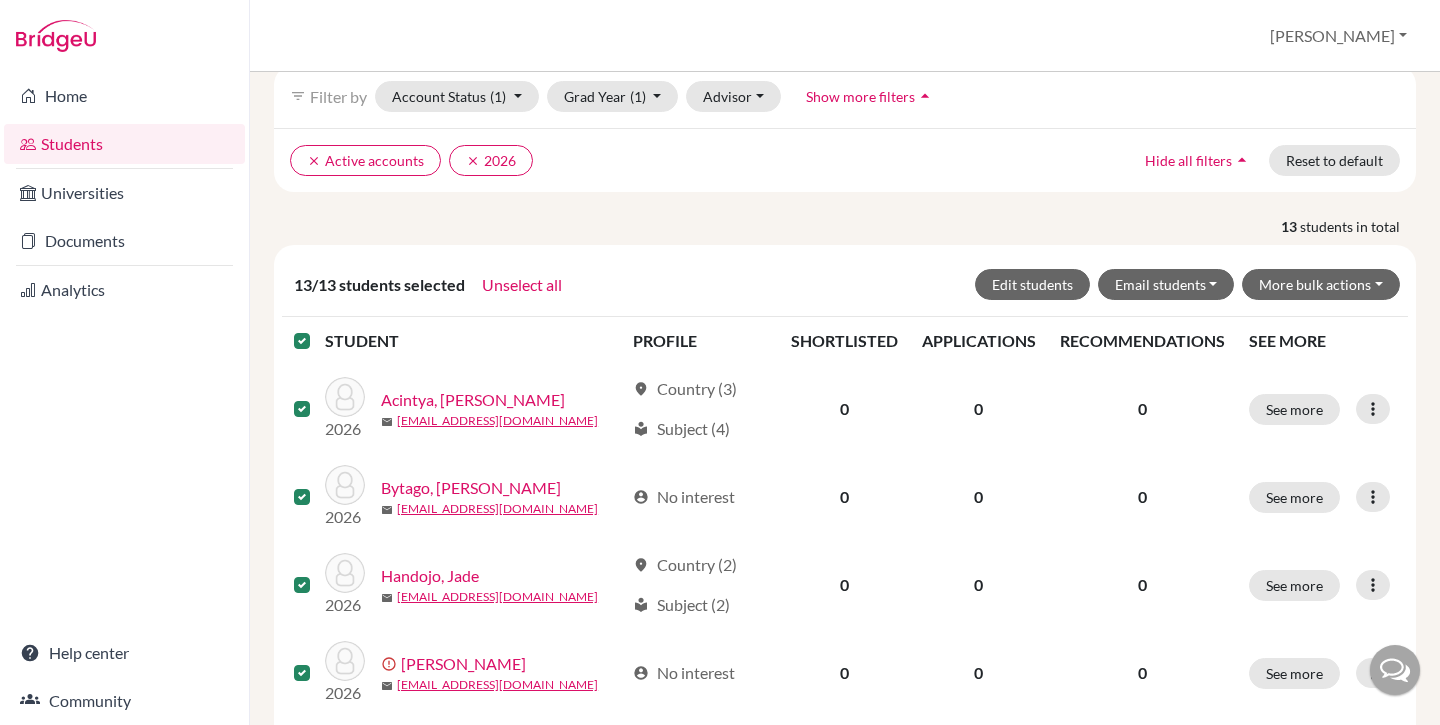 click at bounding box center (318, 329) 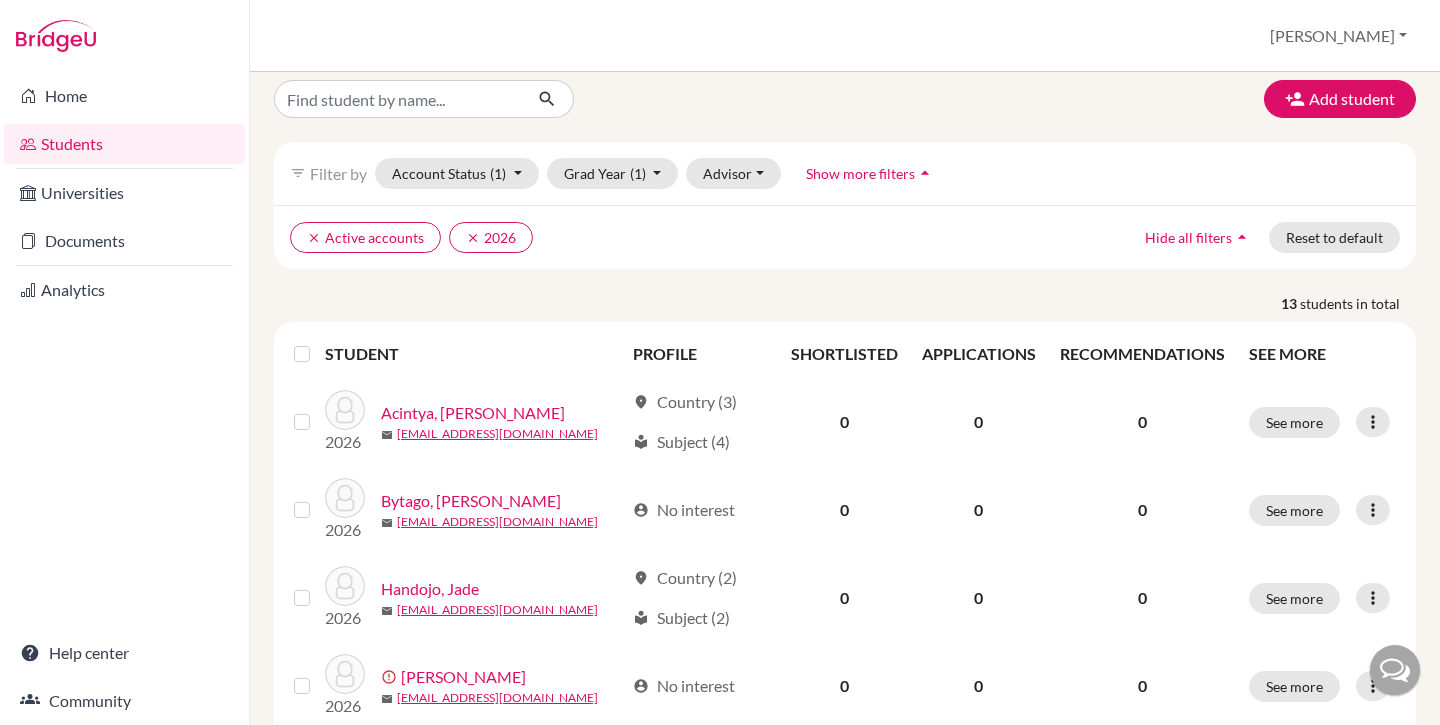 scroll, scrollTop: 8, scrollLeft: 0, axis: vertical 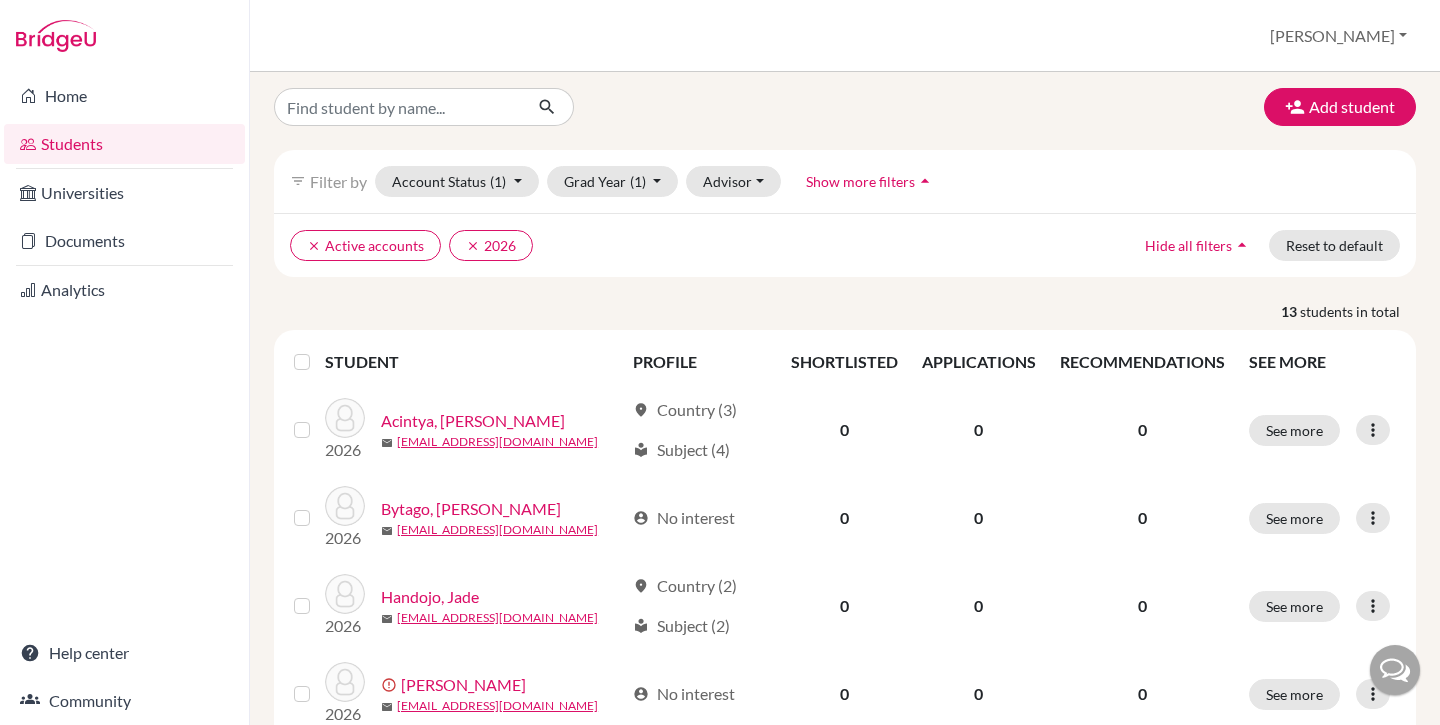 click at bounding box center [318, 350] 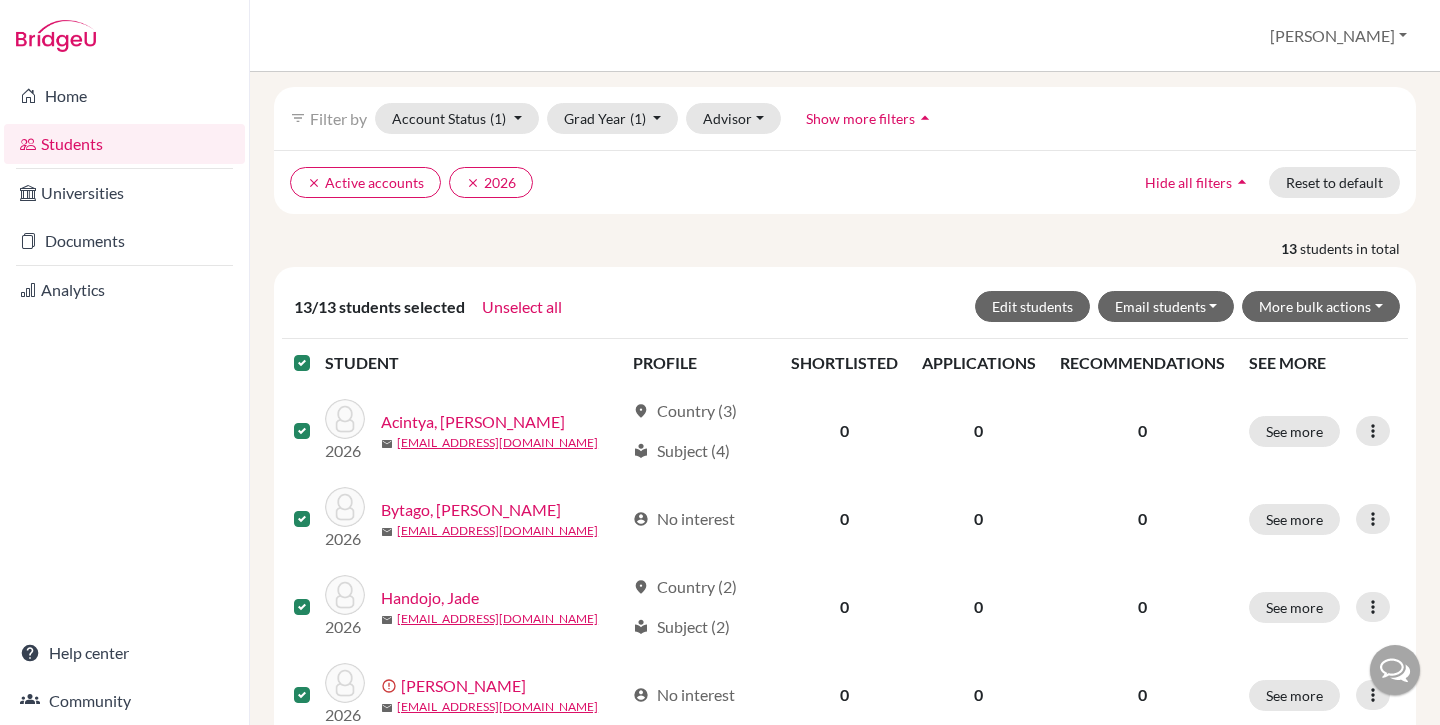 scroll, scrollTop: 70, scrollLeft: 0, axis: vertical 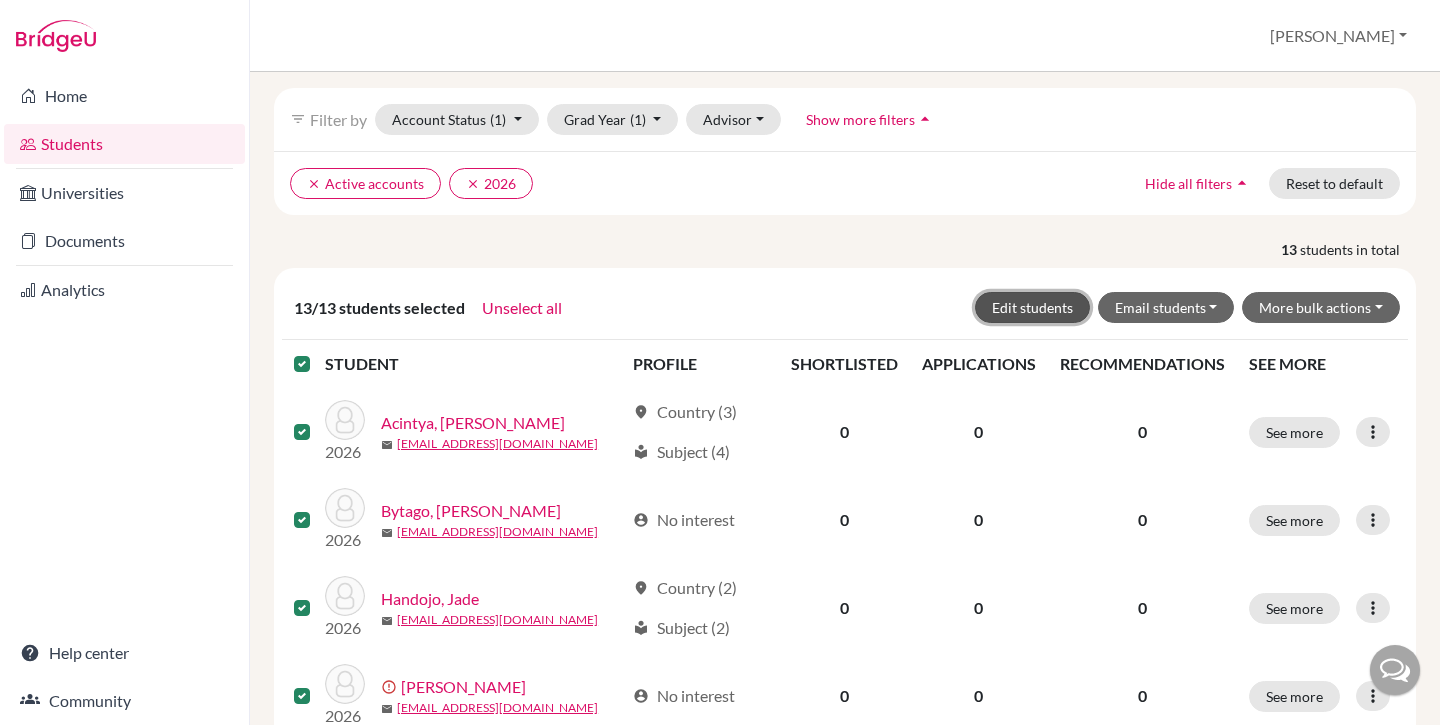 click on "Edit students" at bounding box center [1032, 307] 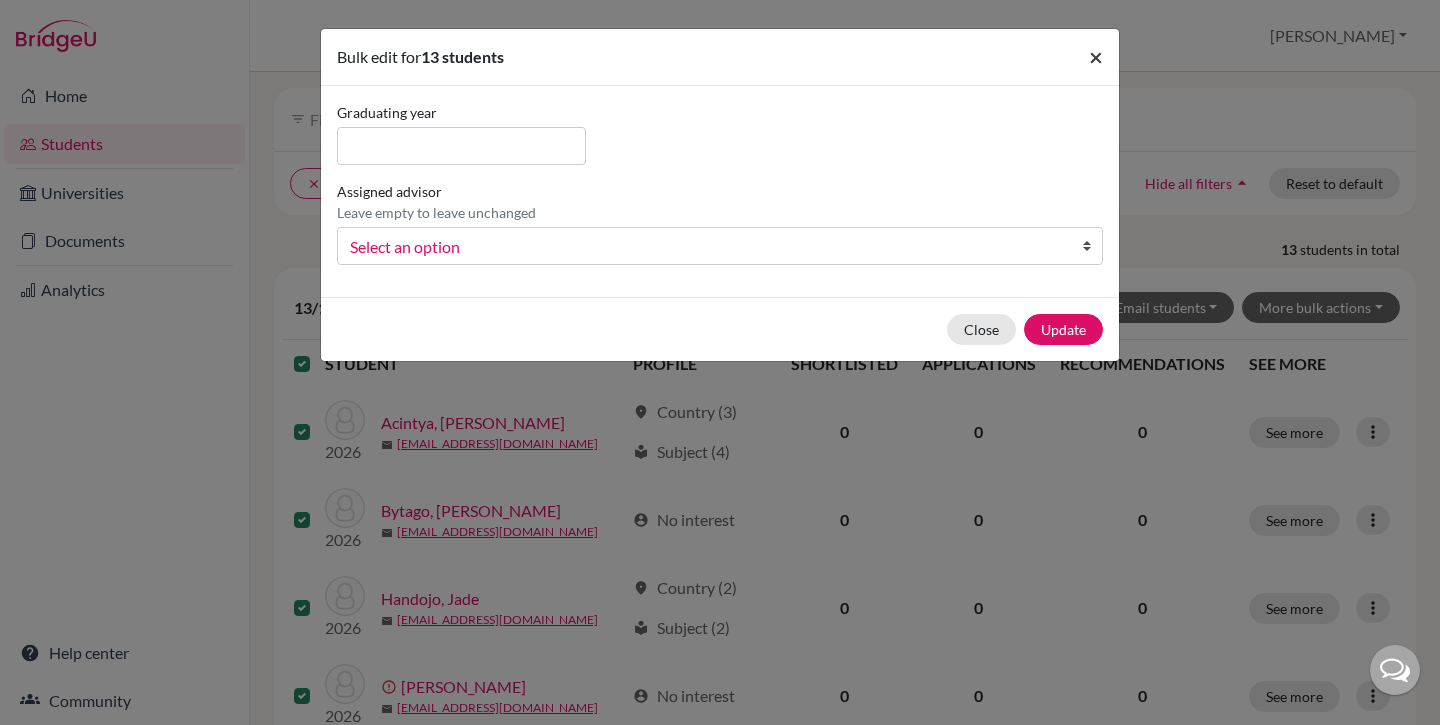 click on "×" at bounding box center (1096, 56) 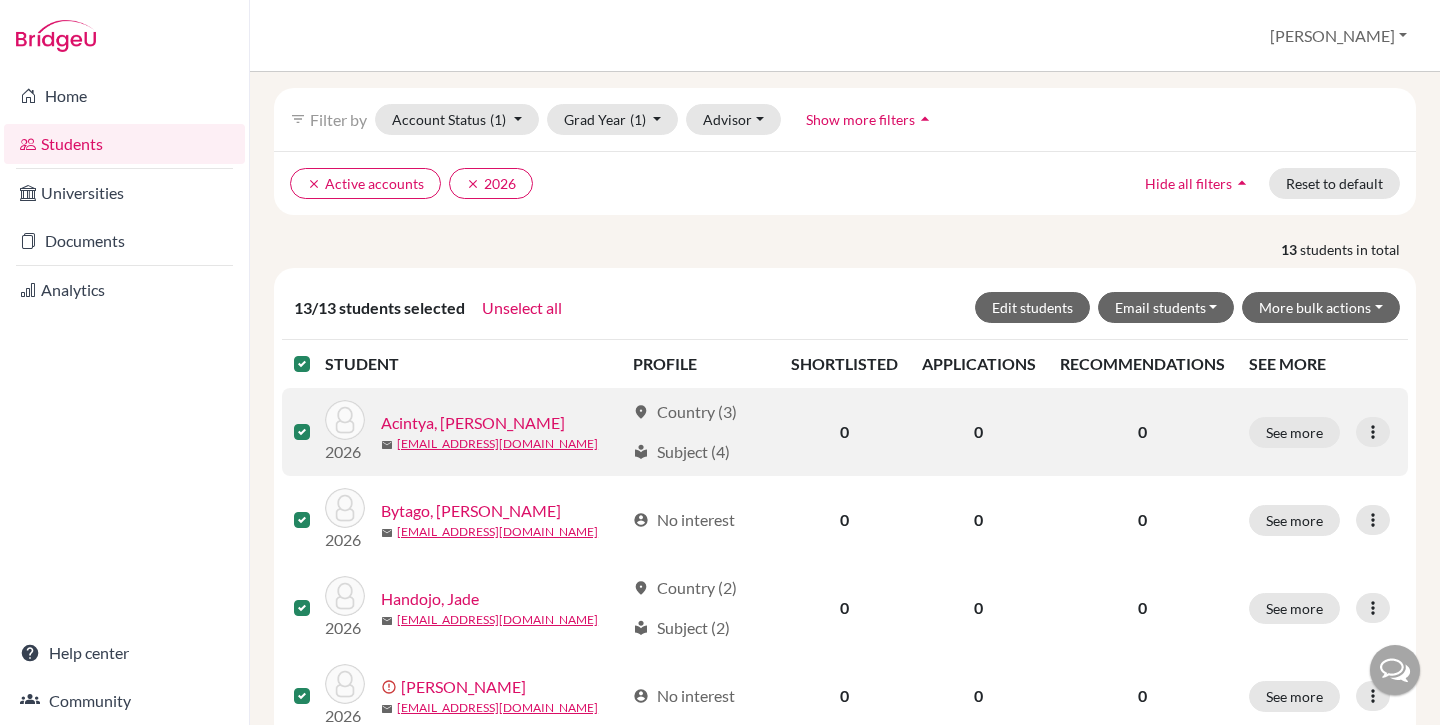 click on "Acintya, [PERSON_NAME]" at bounding box center [473, 423] 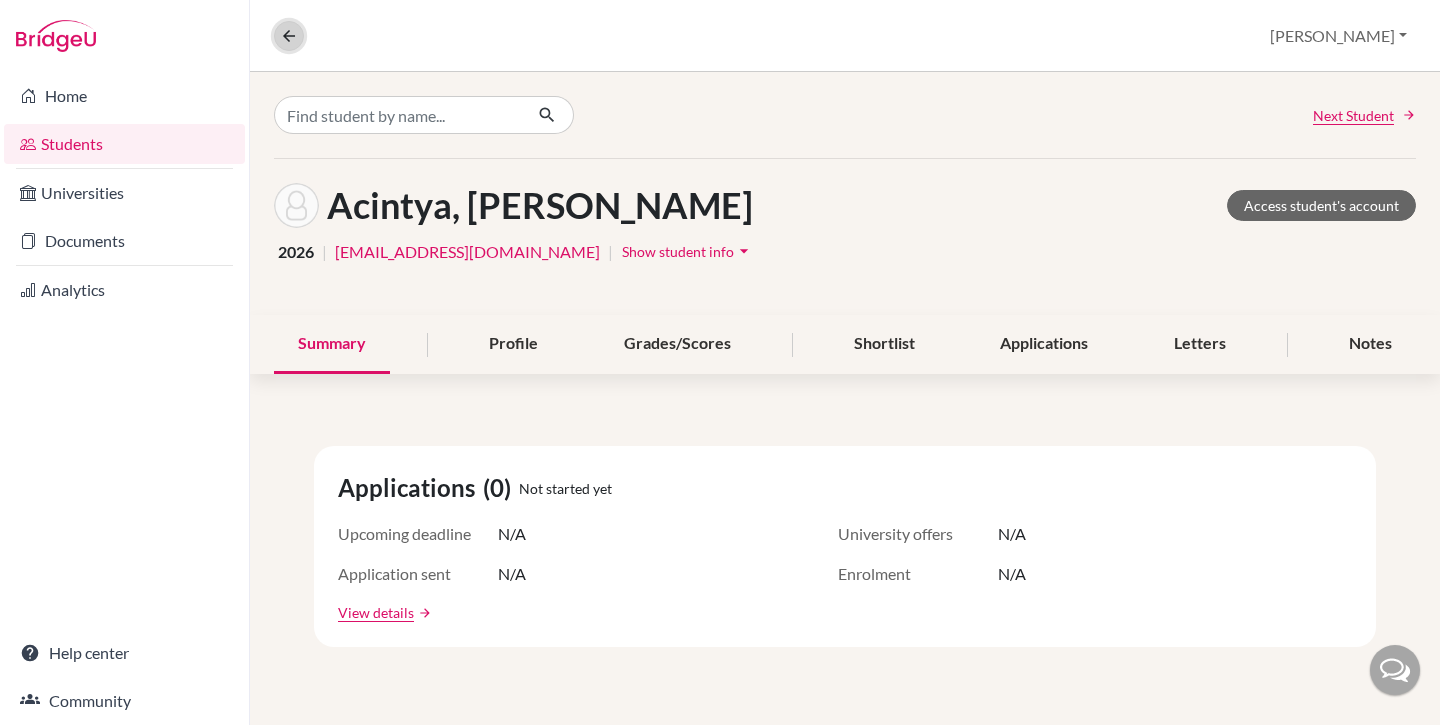 click at bounding box center [289, 36] 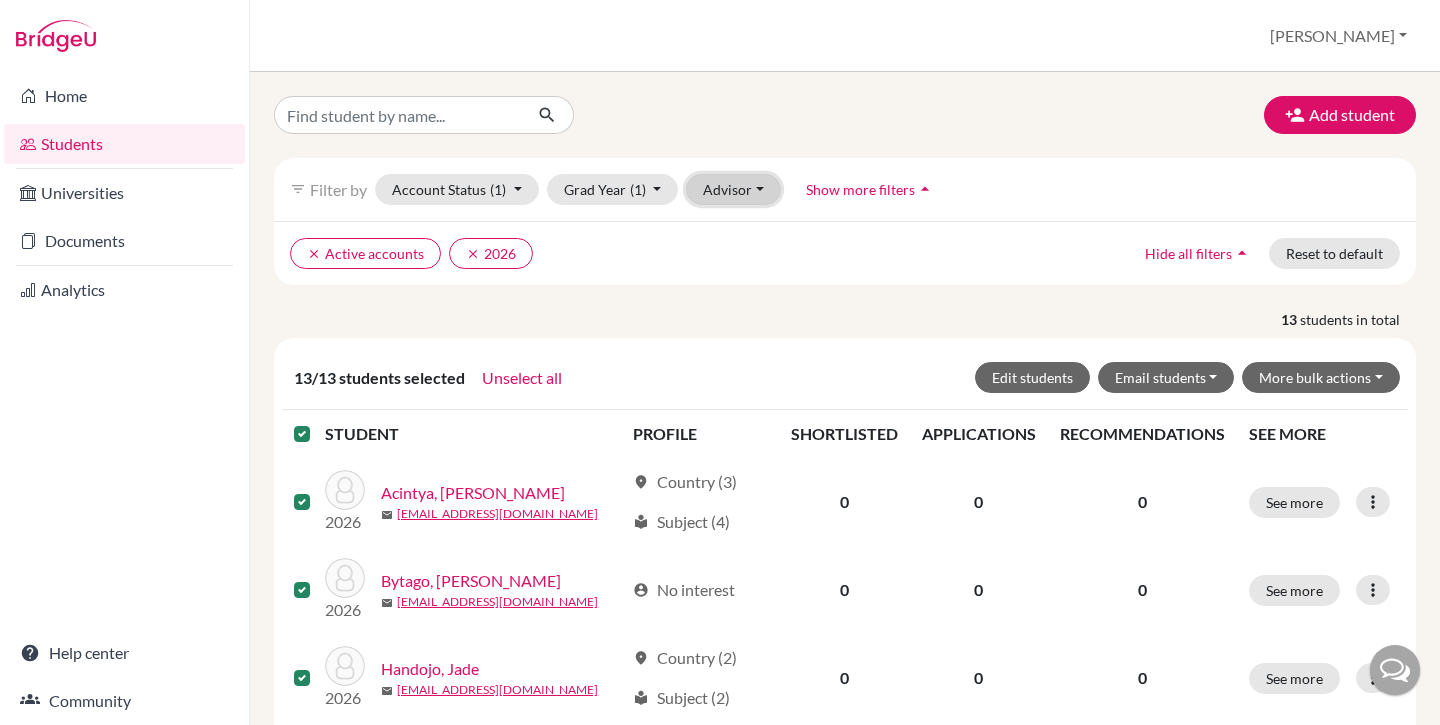 click on "Advisor" at bounding box center [733, 189] 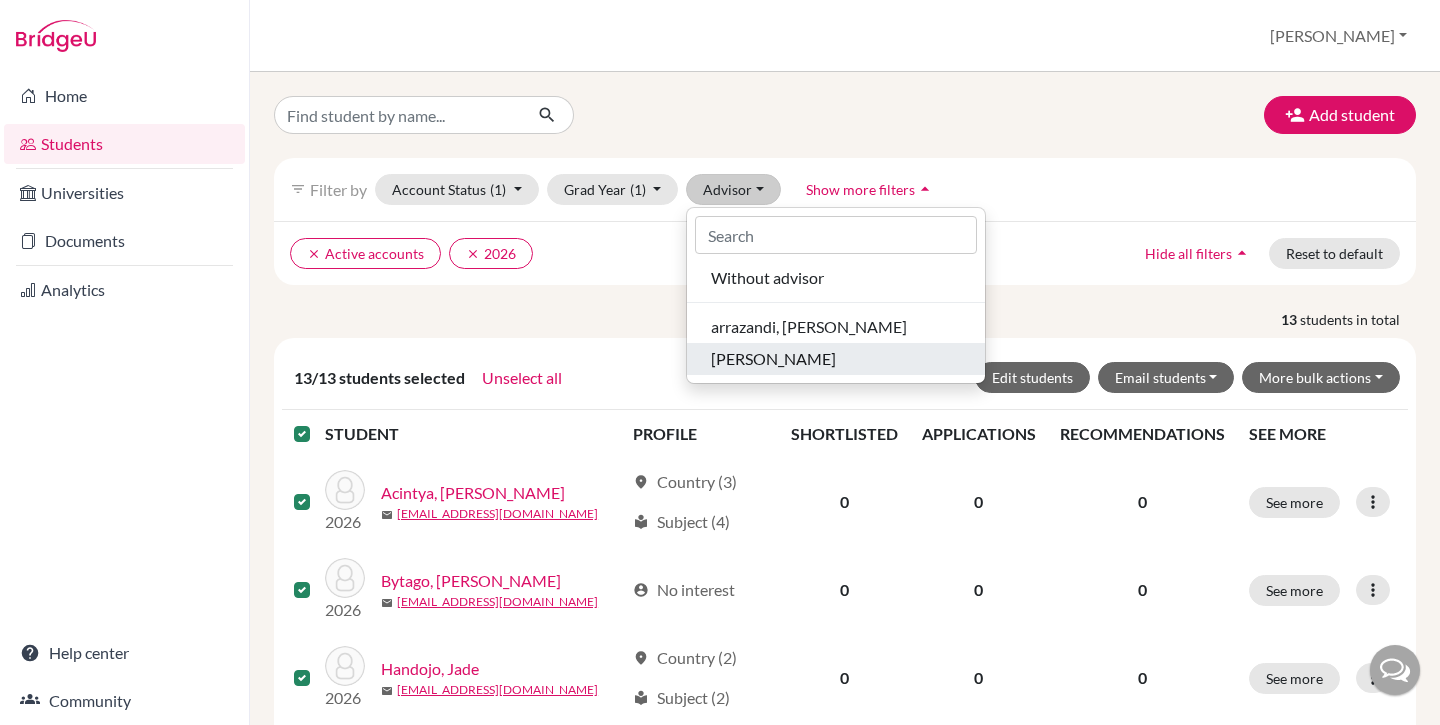 click on "[PERSON_NAME]" at bounding box center [773, 359] 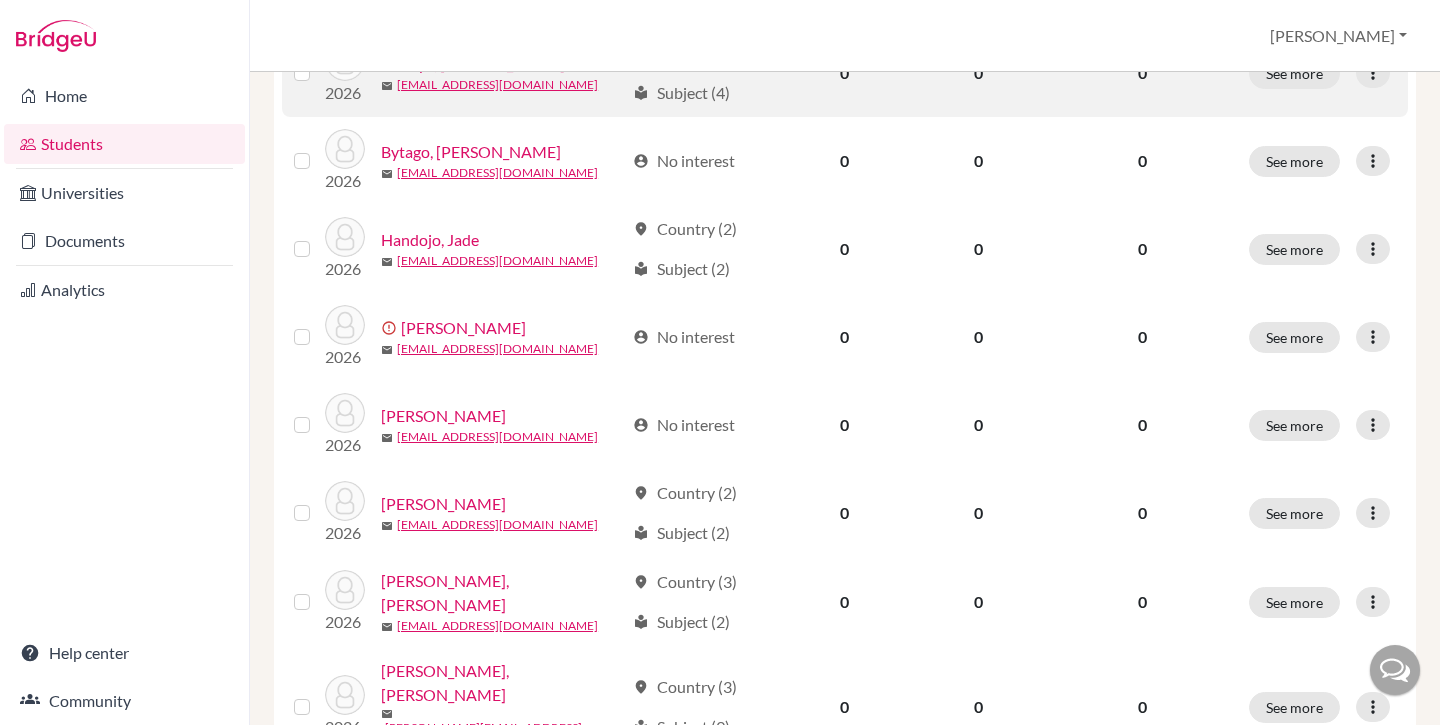 scroll, scrollTop: 0, scrollLeft: 0, axis: both 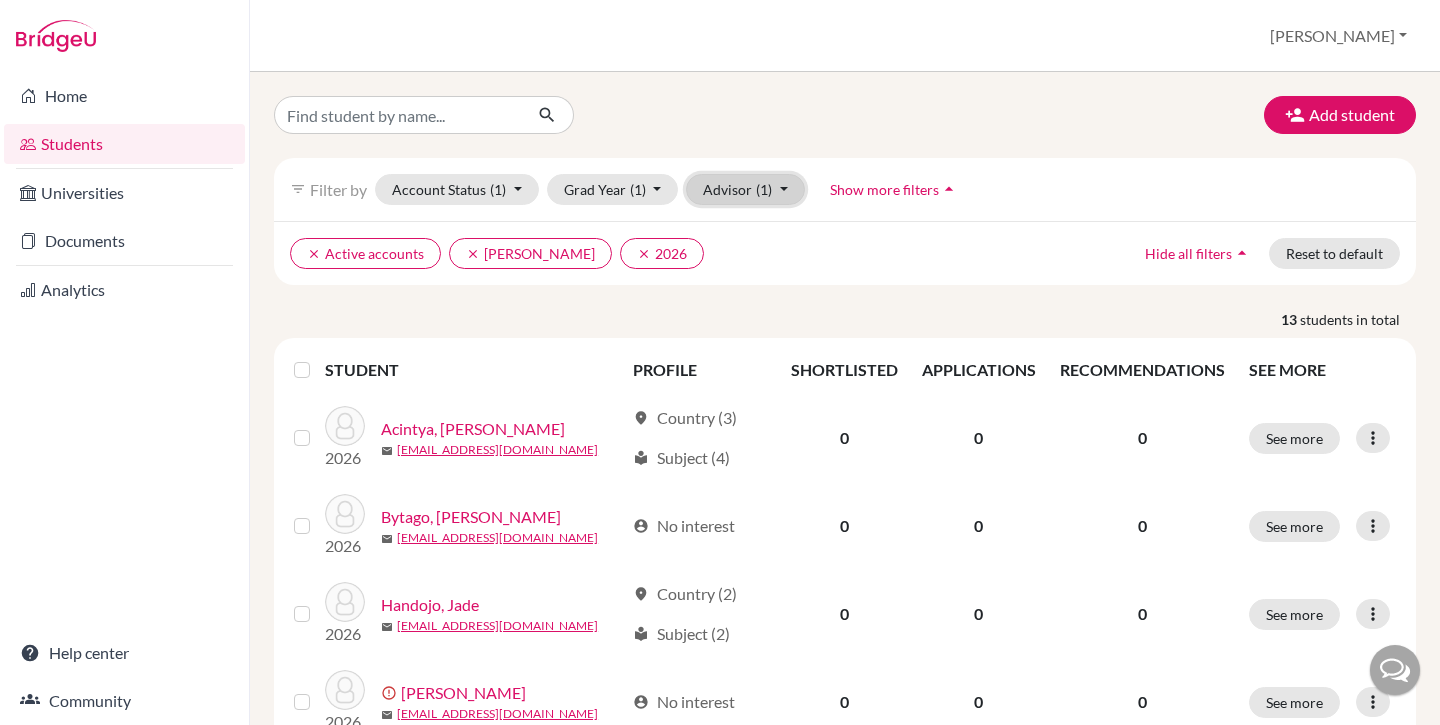 click on "Advisor (1)" at bounding box center (745, 189) 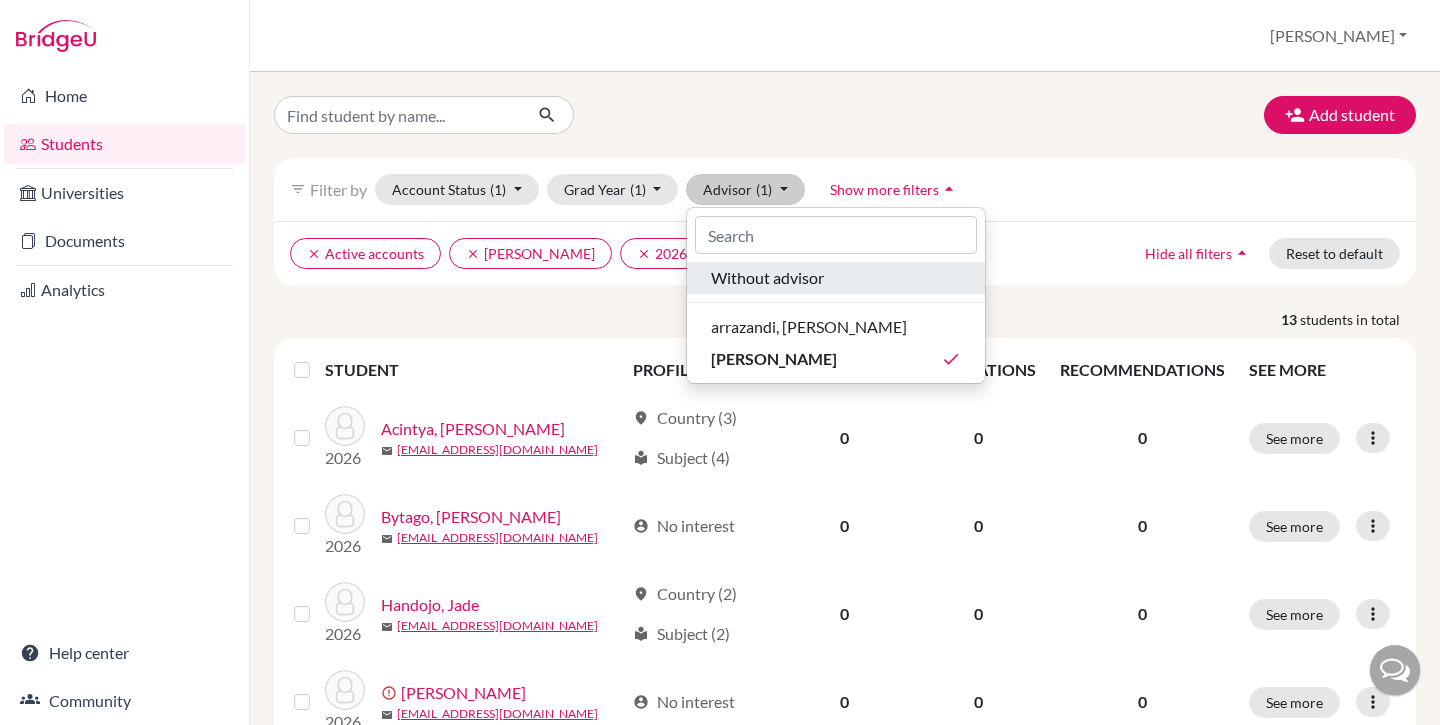 click on "Without advisor" at bounding box center (767, 278) 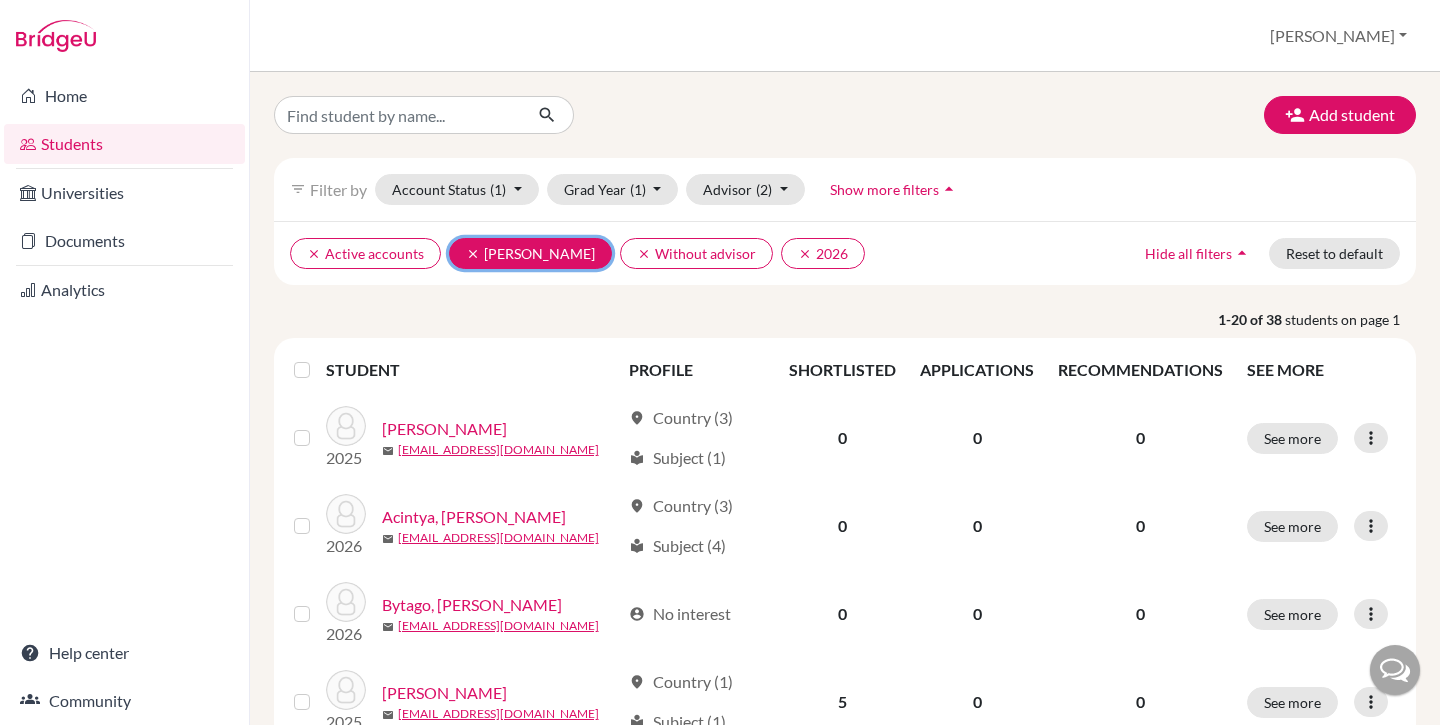 click on "clear" at bounding box center (473, 254) 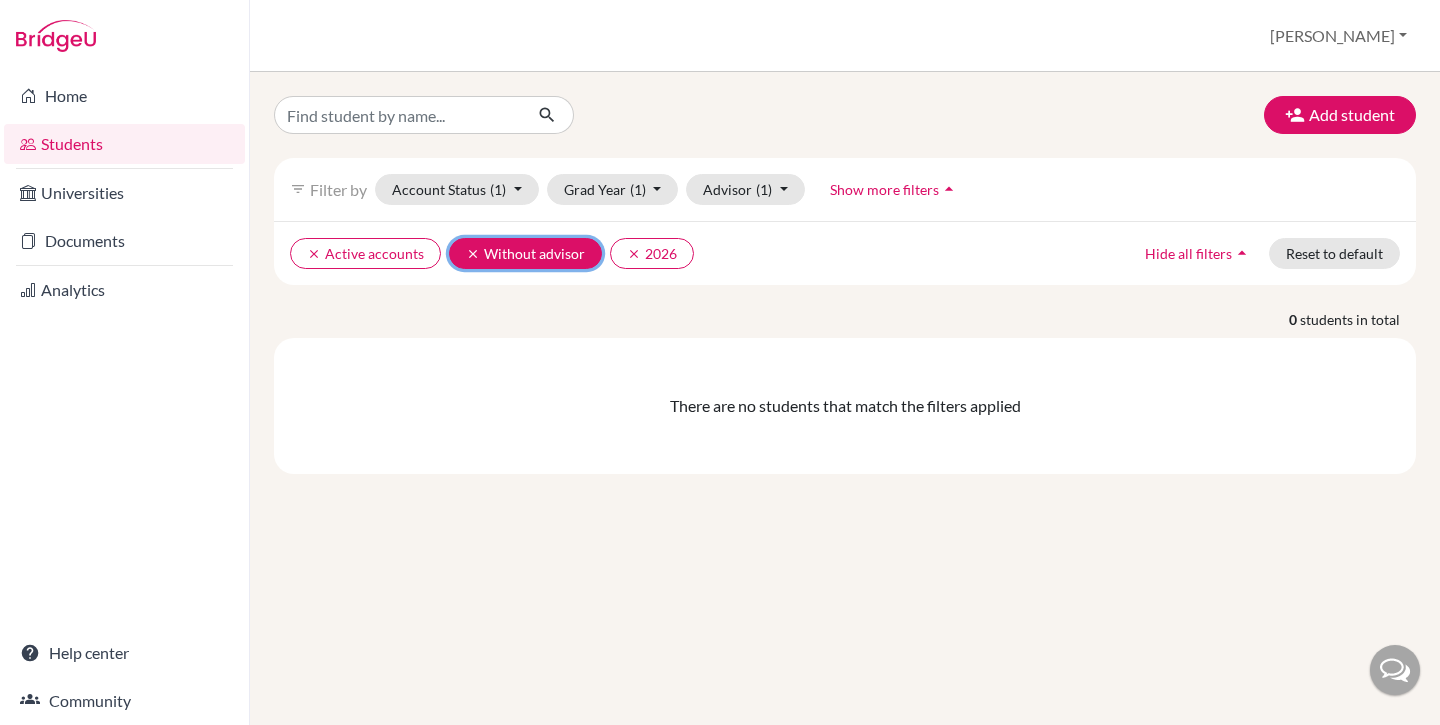 click on "clear Without advisor" at bounding box center (525, 253) 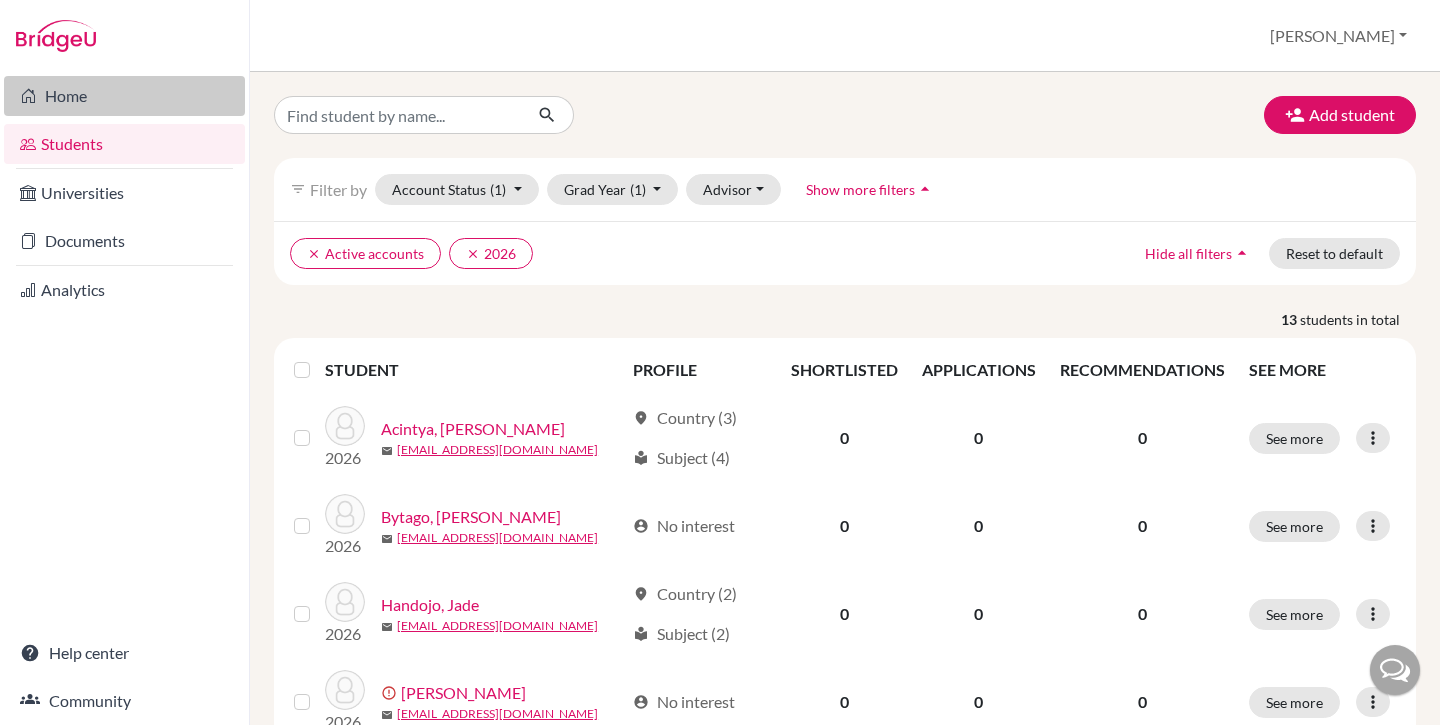 click on "Home" at bounding box center [124, 96] 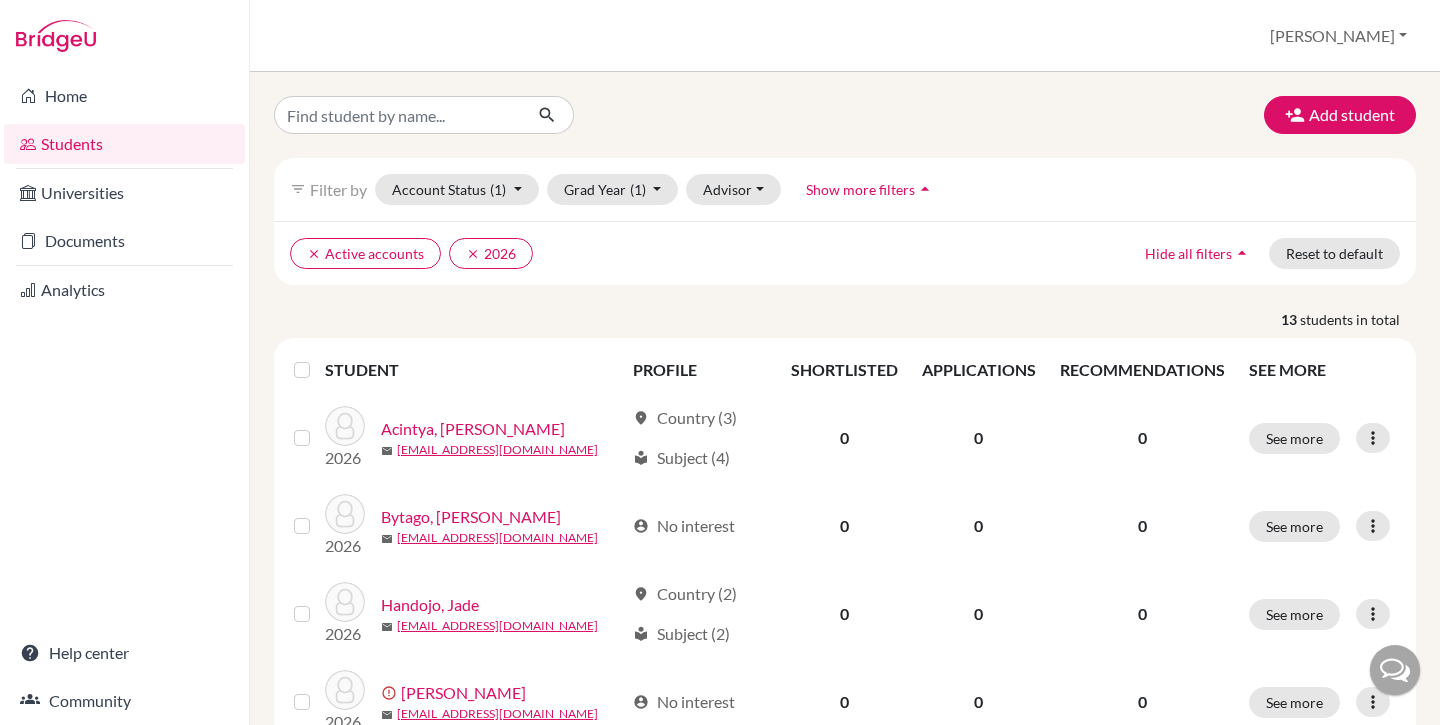scroll, scrollTop: 0, scrollLeft: 0, axis: both 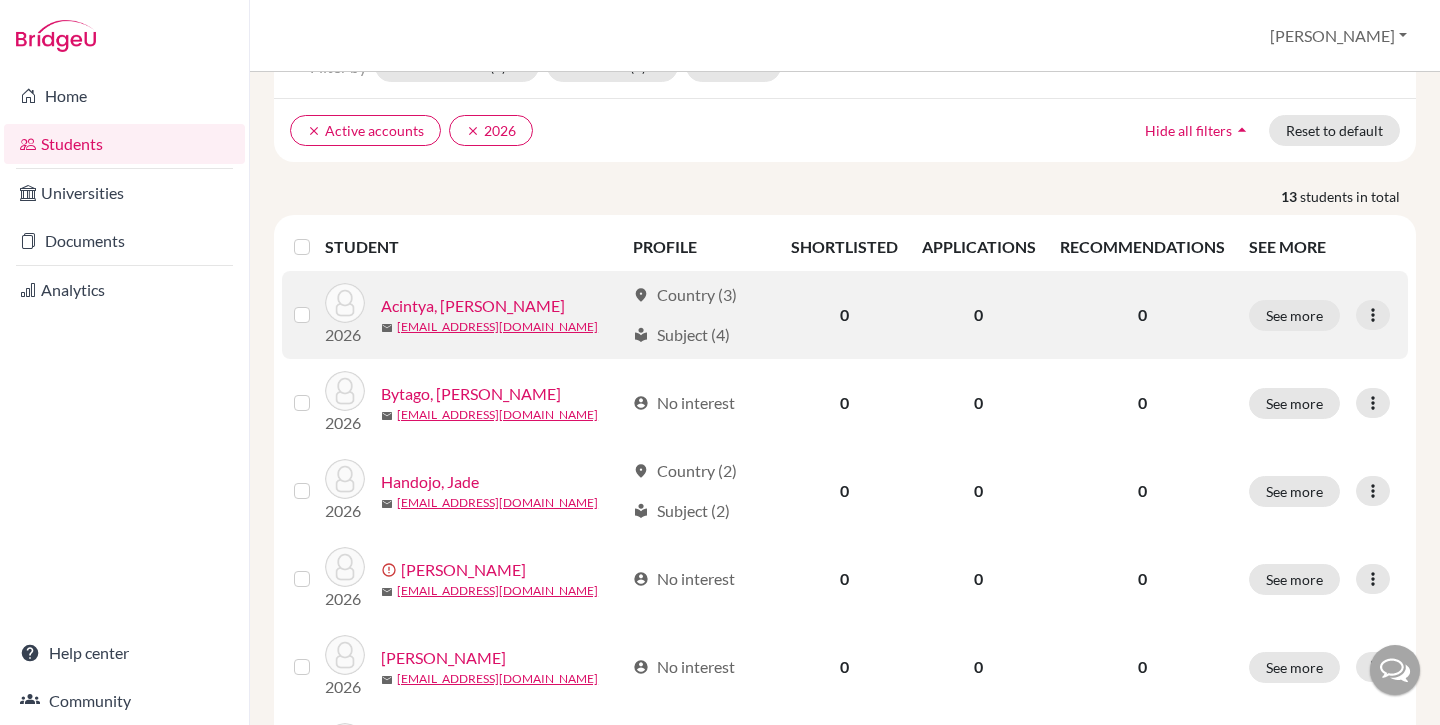 click at bounding box center (318, 303) 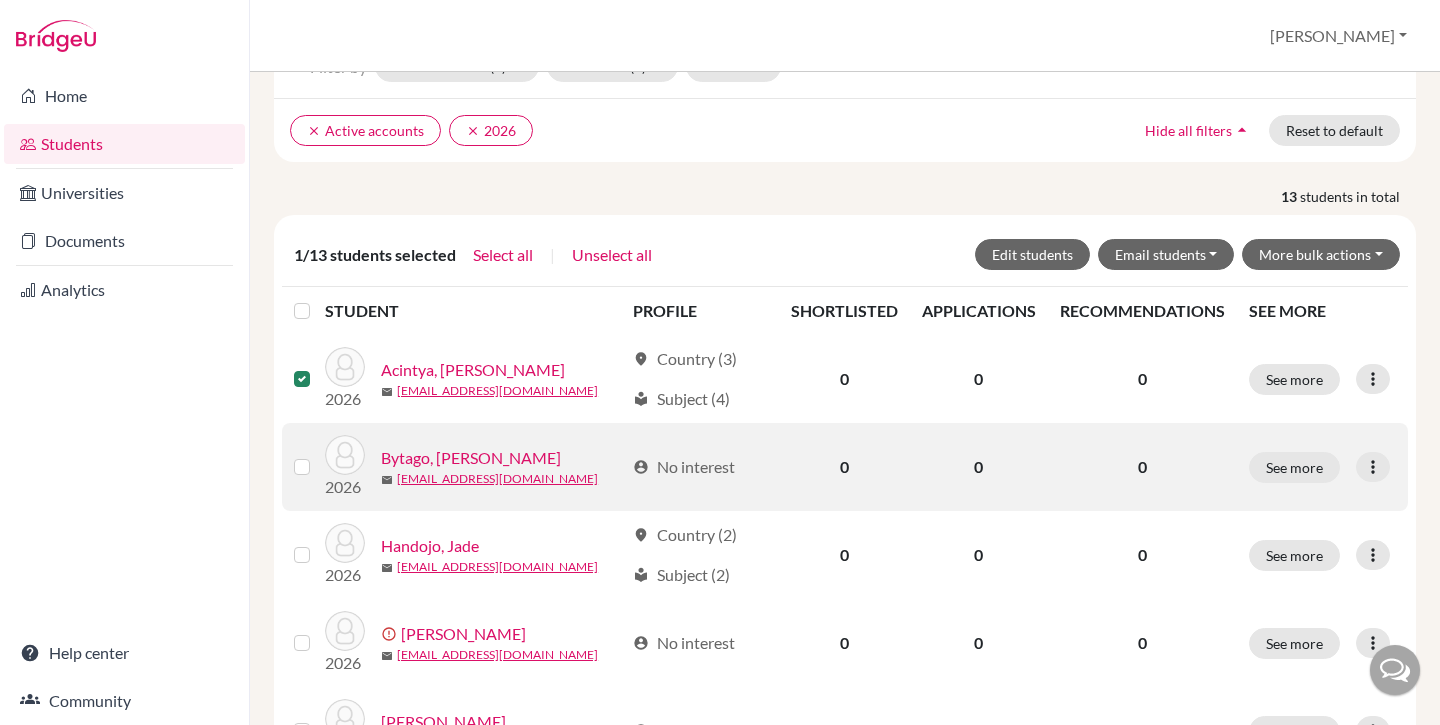 click at bounding box center (318, 455) 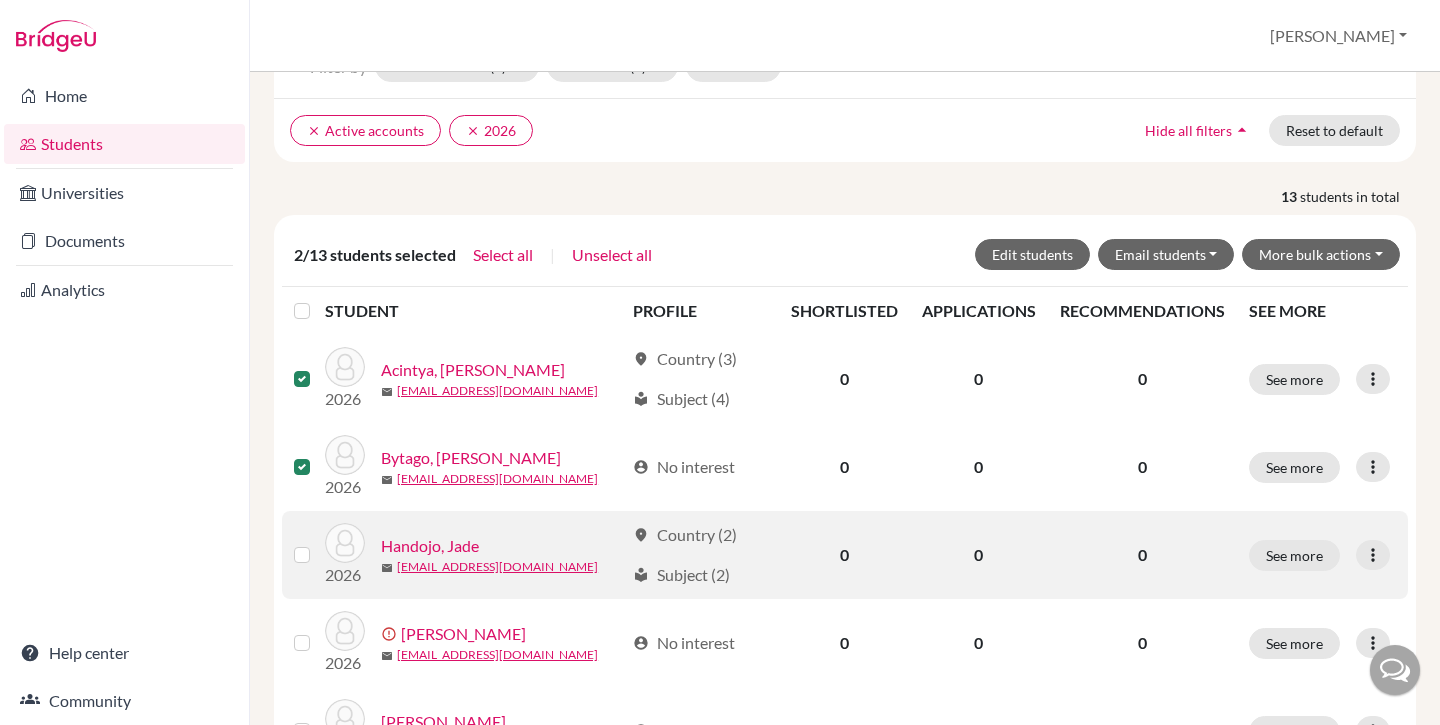 click at bounding box center [318, 543] 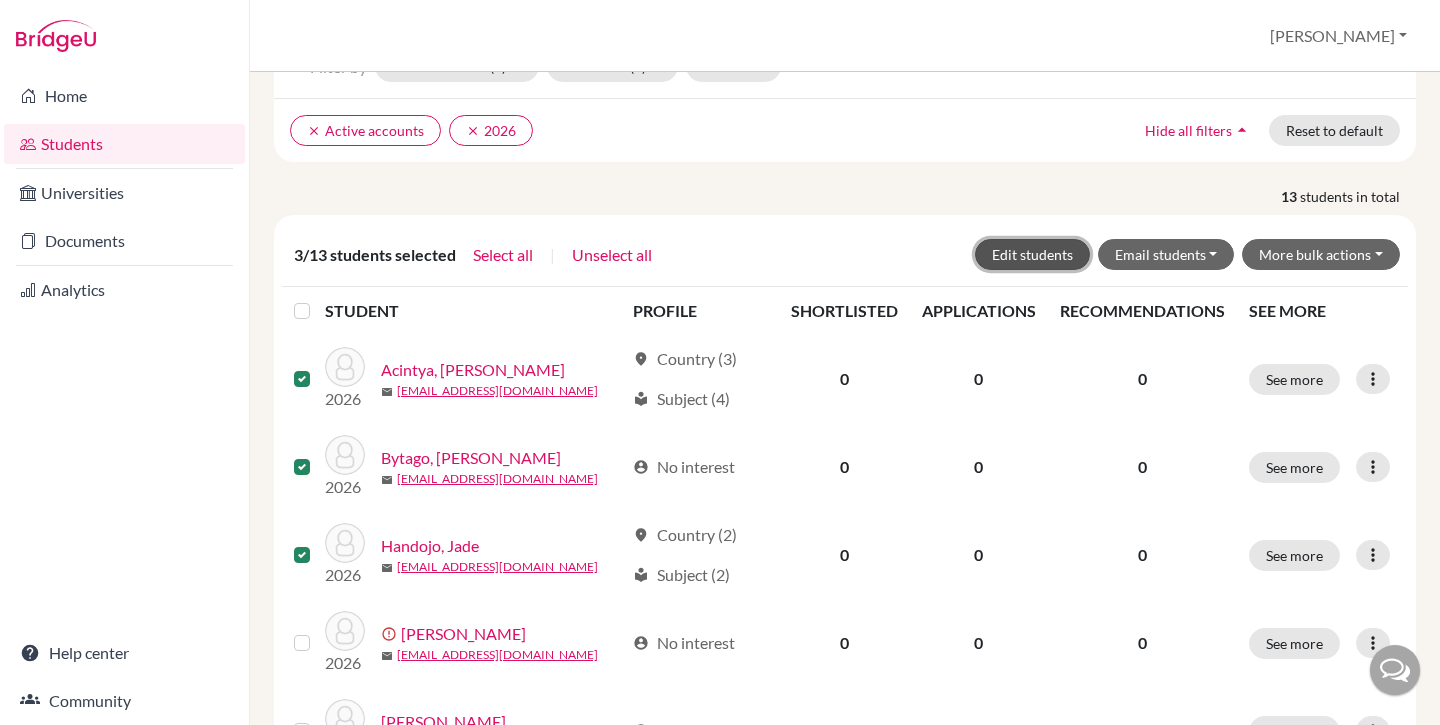 click on "Edit students" 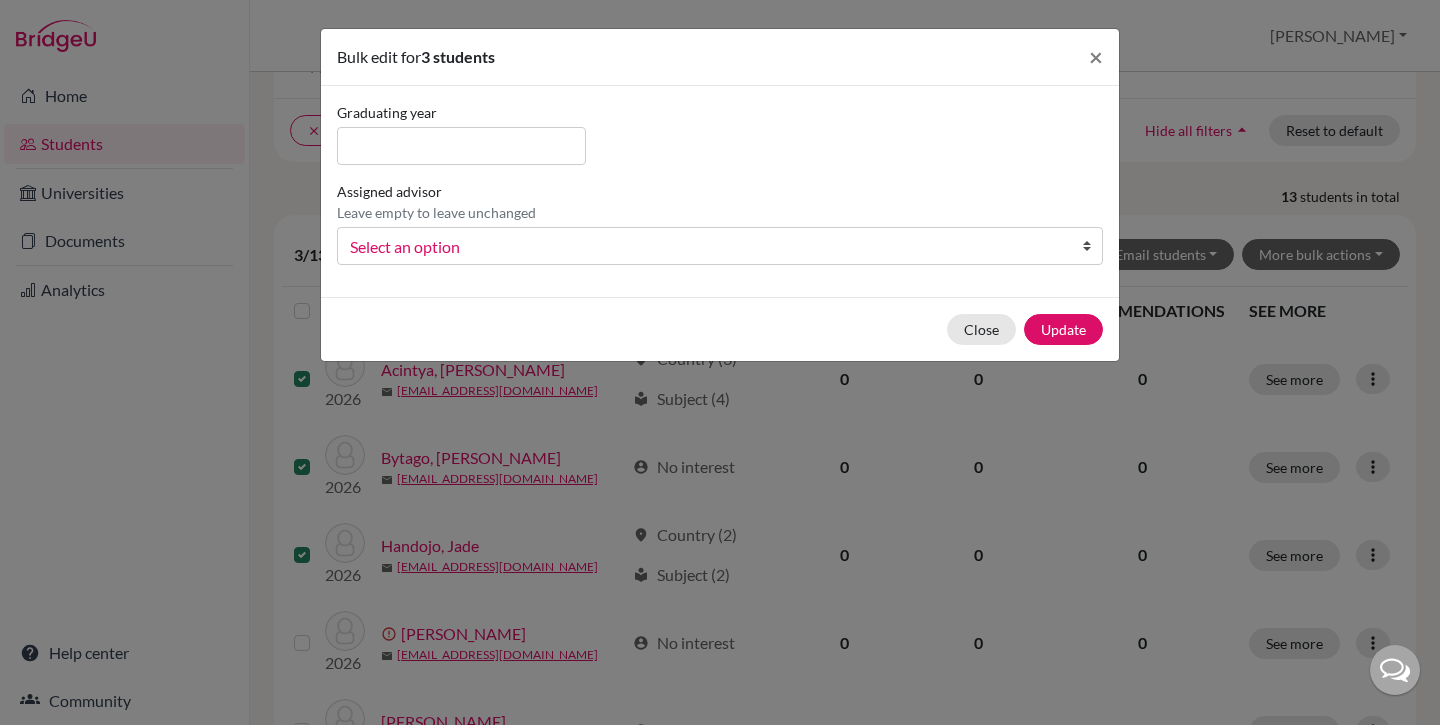 click on "Select an option" at bounding box center (707, 247) 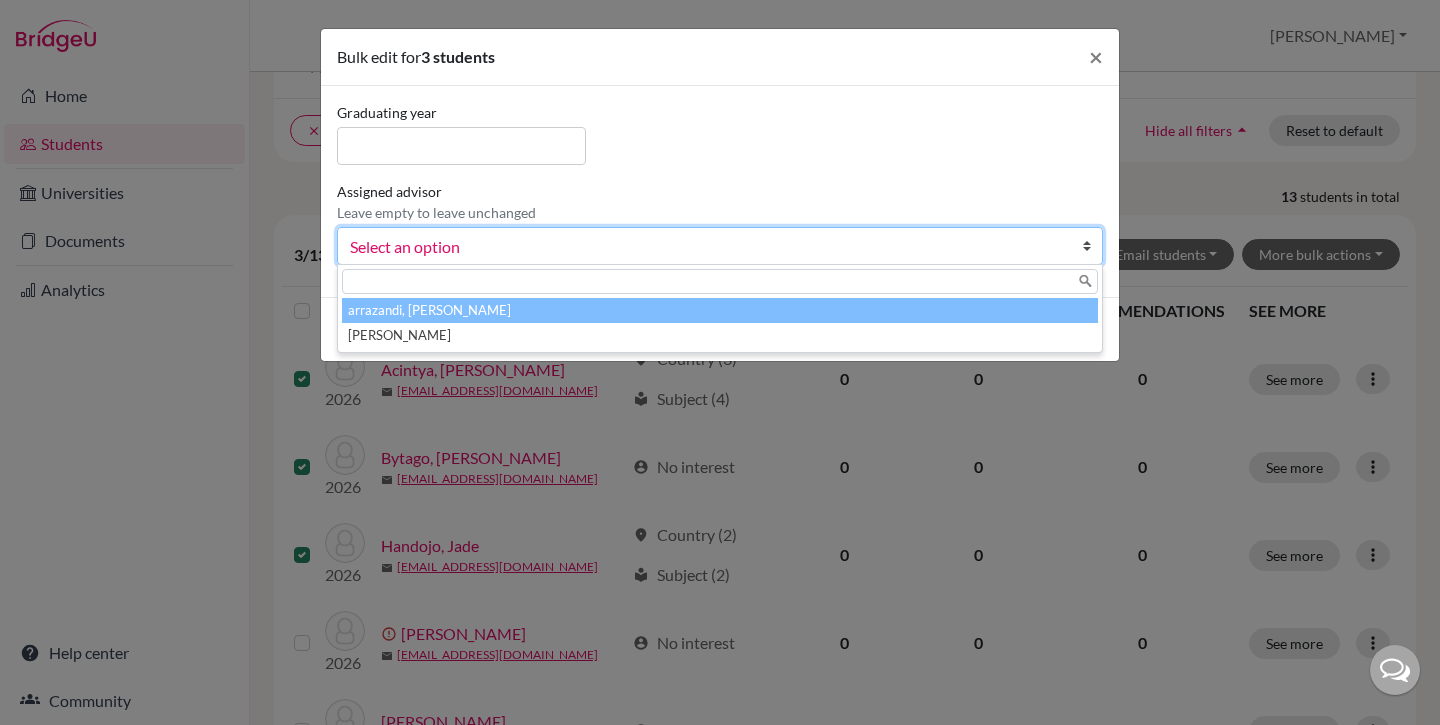 click on "arrazandi, [PERSON_NAME]" at bounding box center [720, 310] 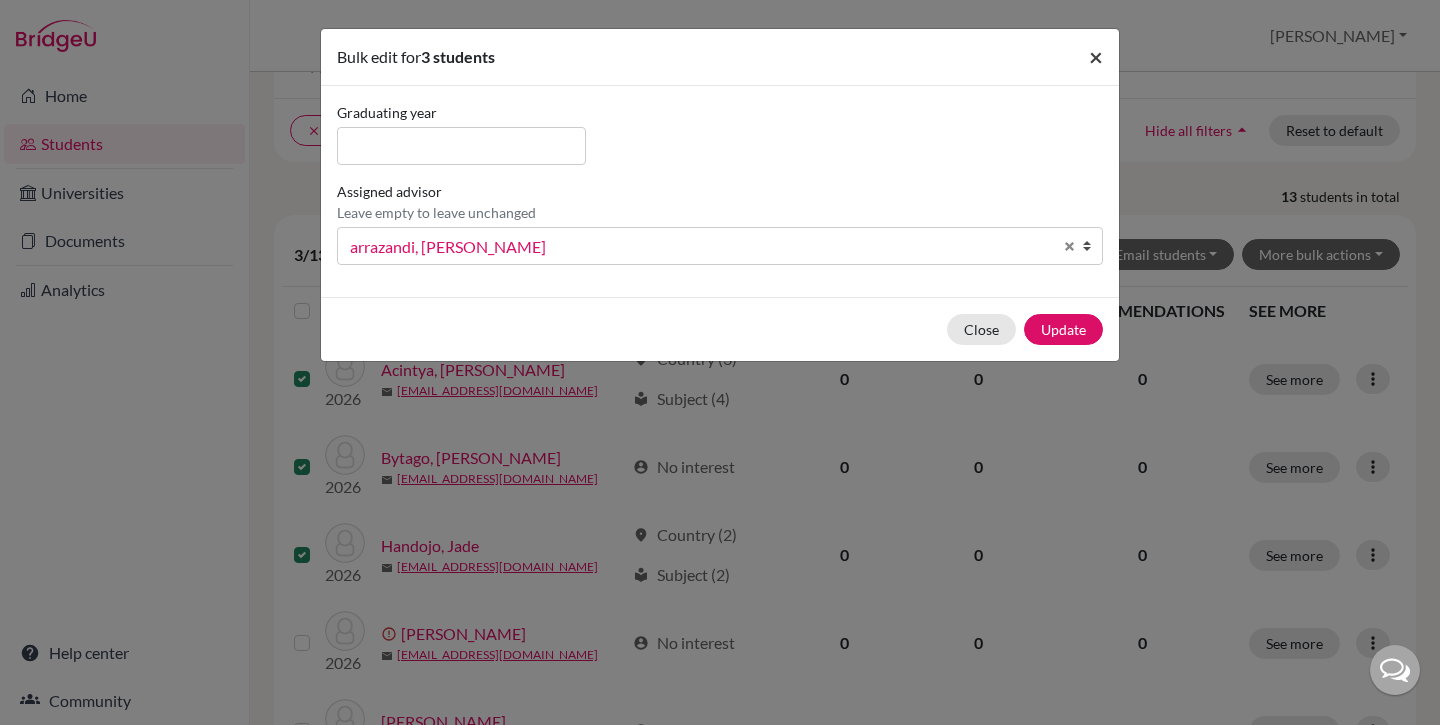 click on "×" at bounding box center [1096, 56] 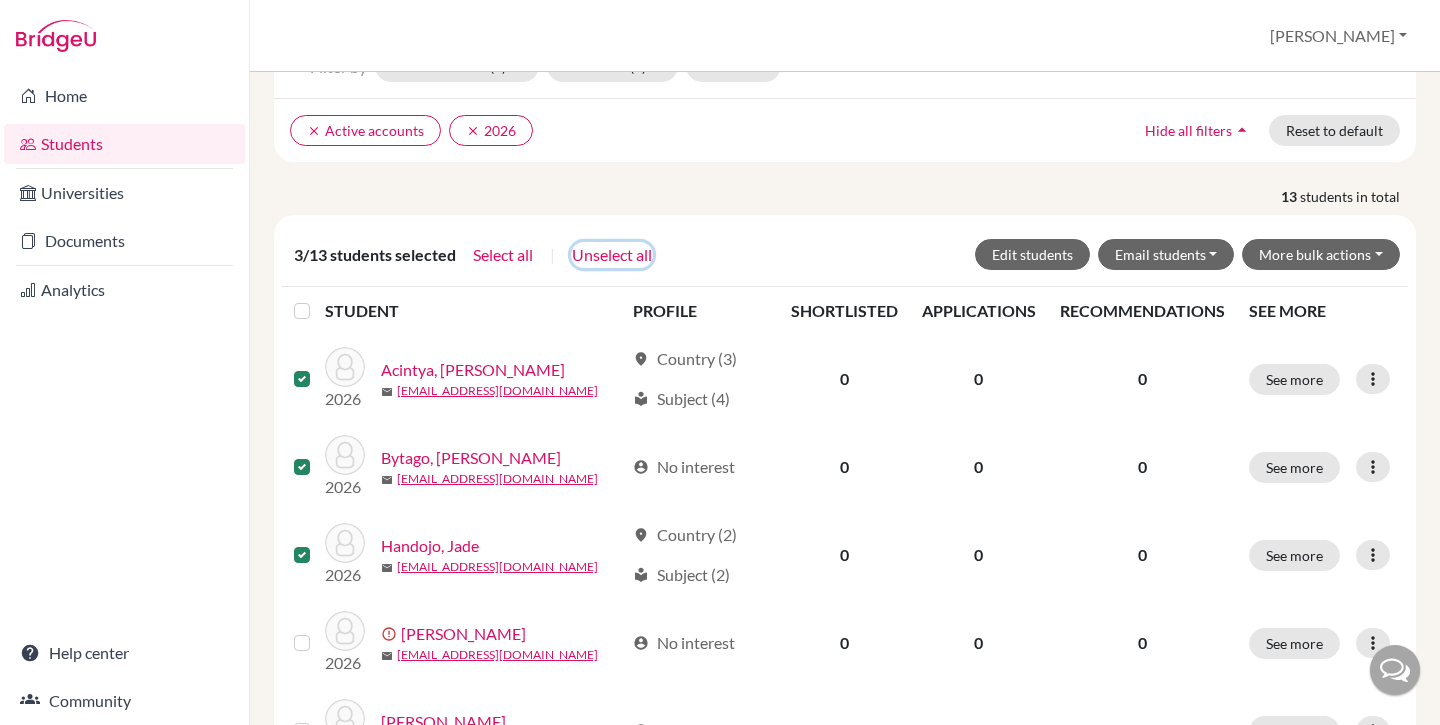 click on "Unselect all" 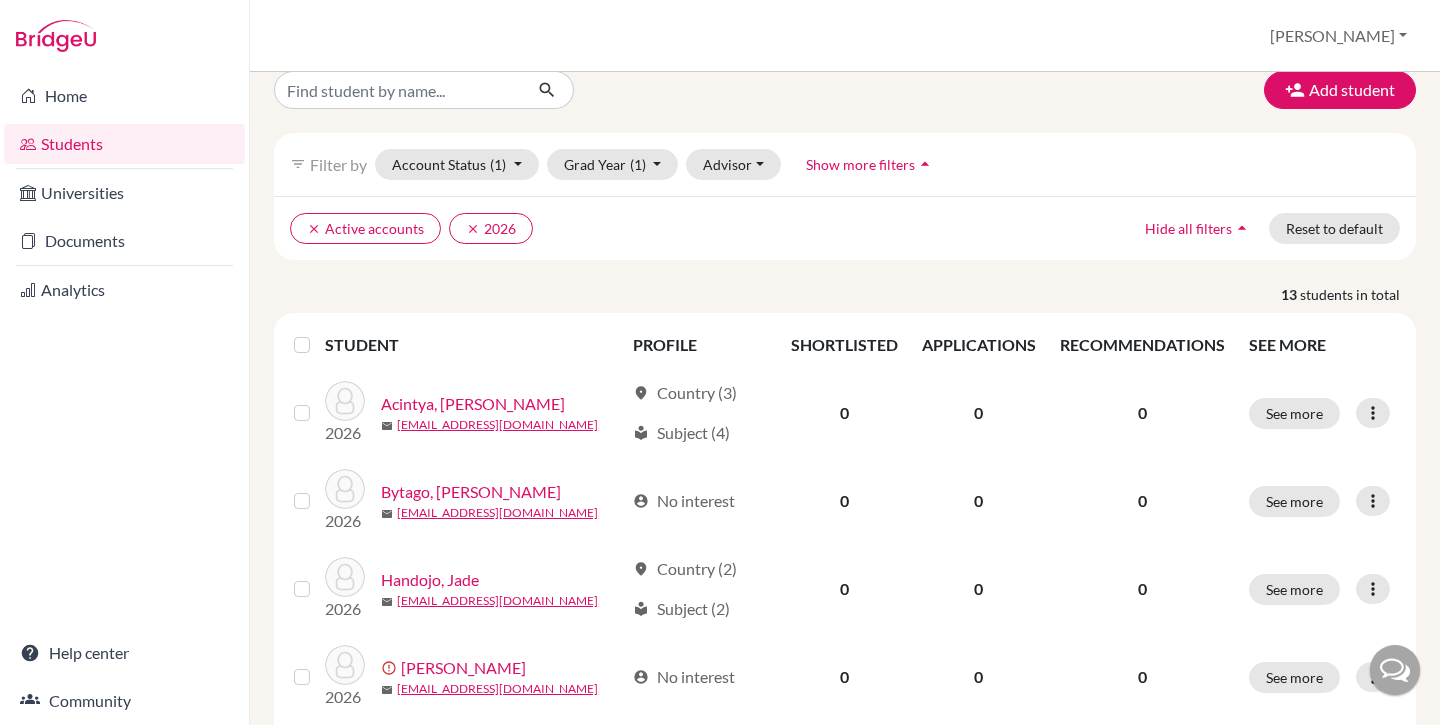 scroll, scrollTop: 11, scrollLeft: 0, axis: vertical 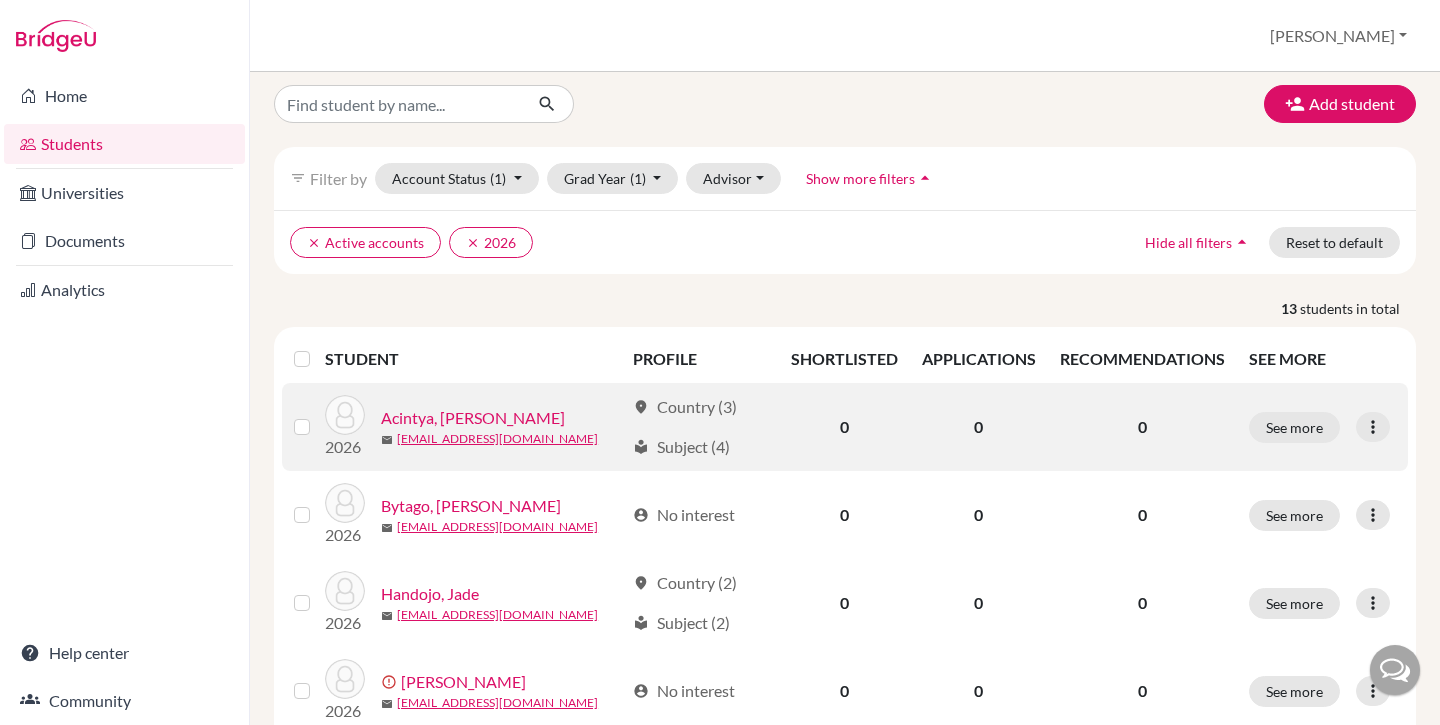 click on "Acintya, Rasya" at bounding box center (473, 418) 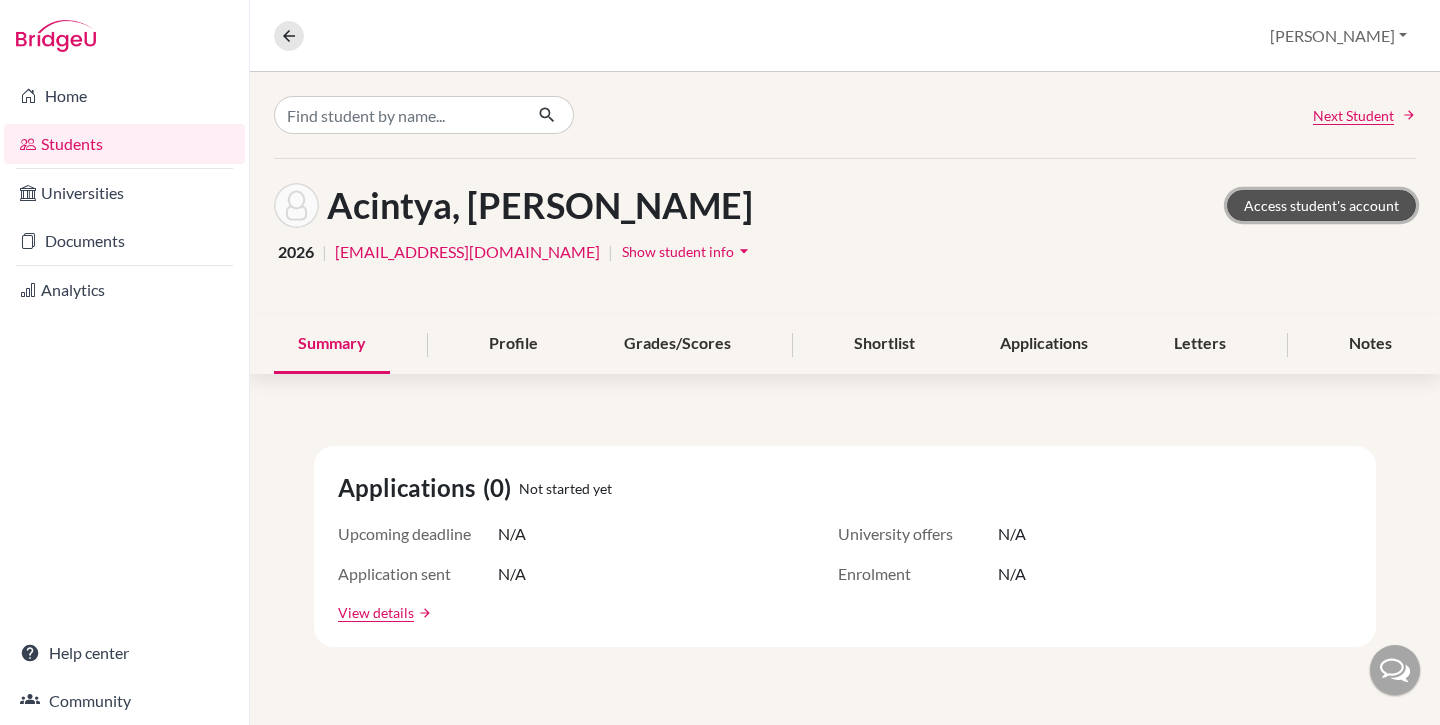 click on "Access student's account" at bounding box center [1321, 205] 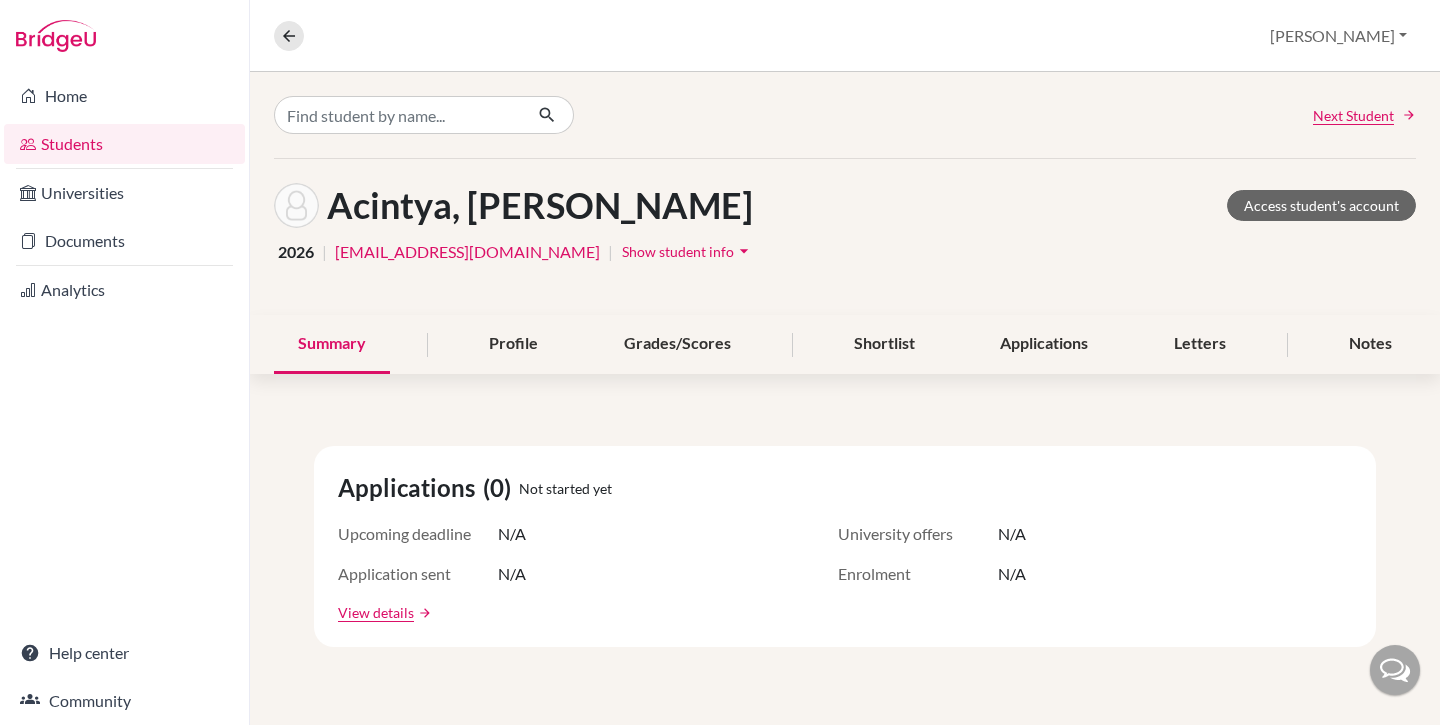 scroll, scrollTop: 0, scrollLeft: 0, axis: both 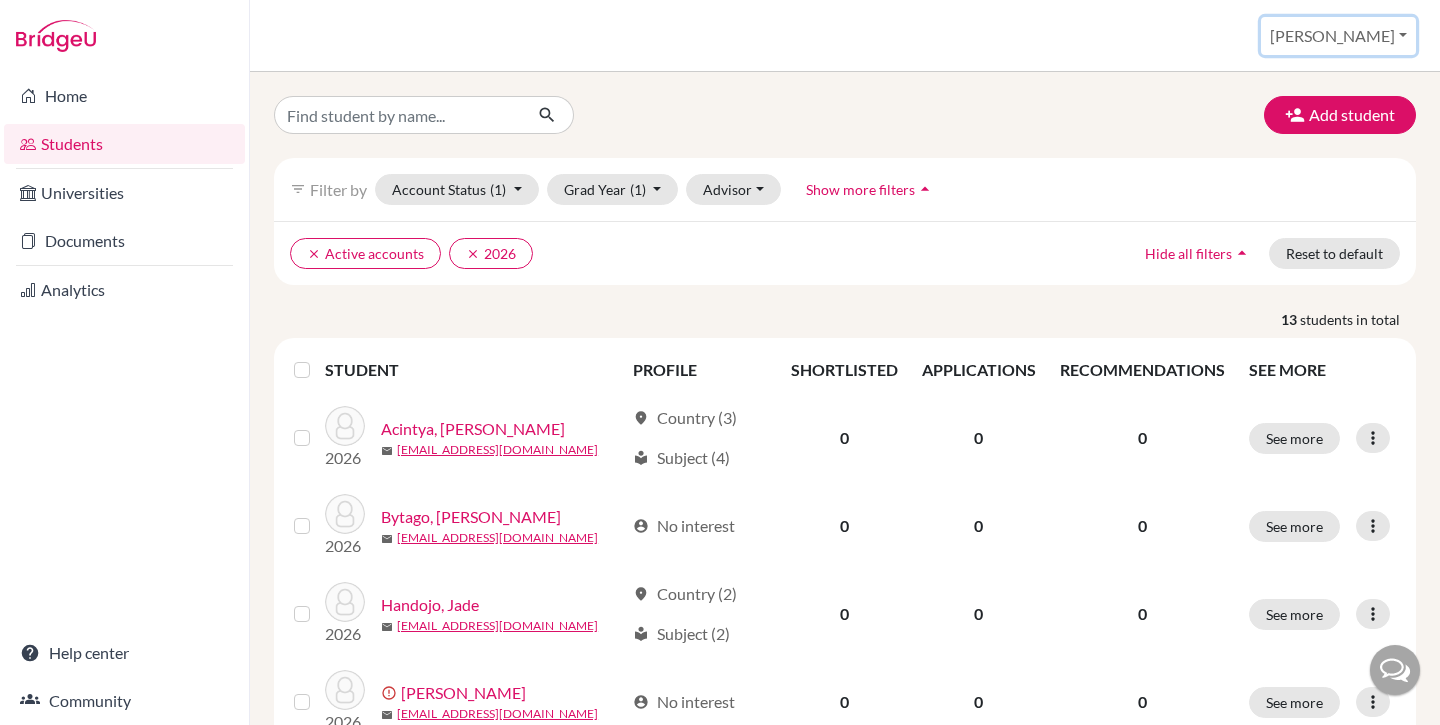 click on "[PERSON_NAME]" at bounding box center [1338, 36] 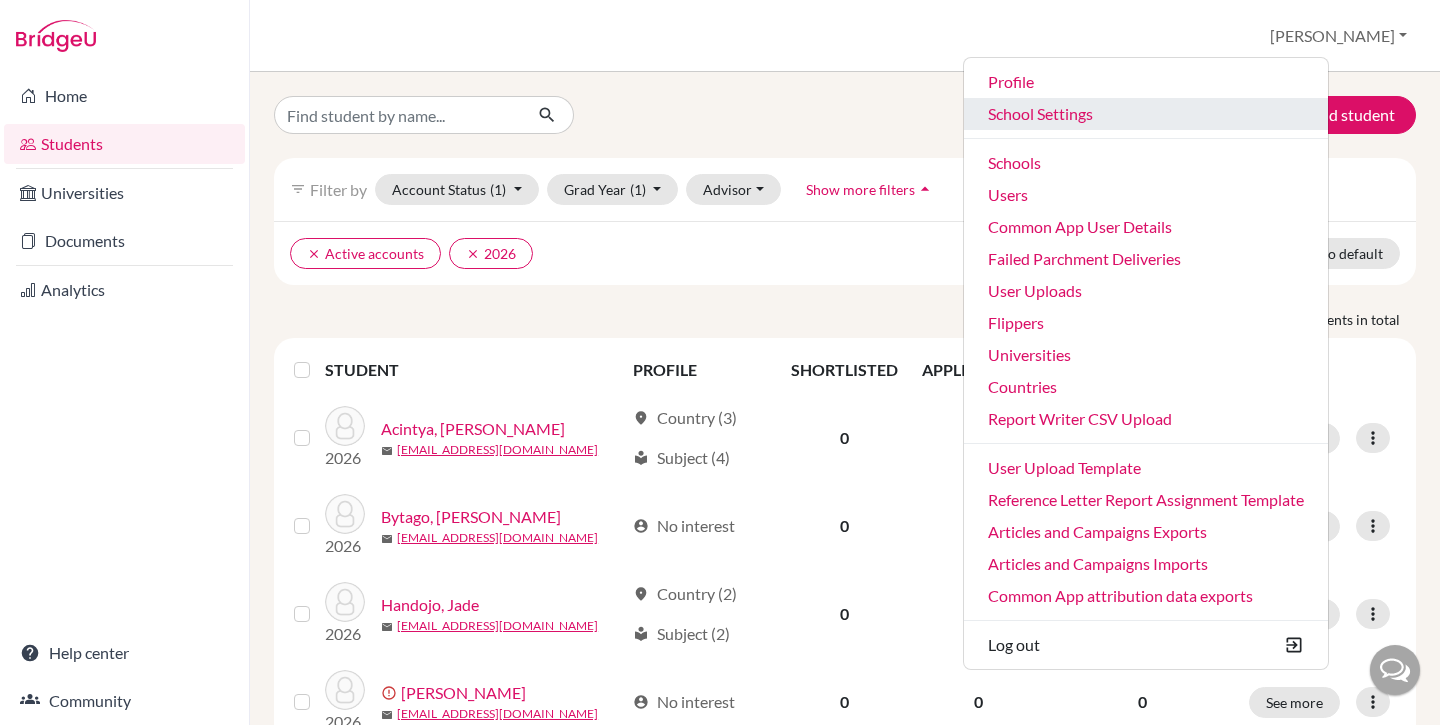 click on "School Settings" at bounding box center [1146, 114] 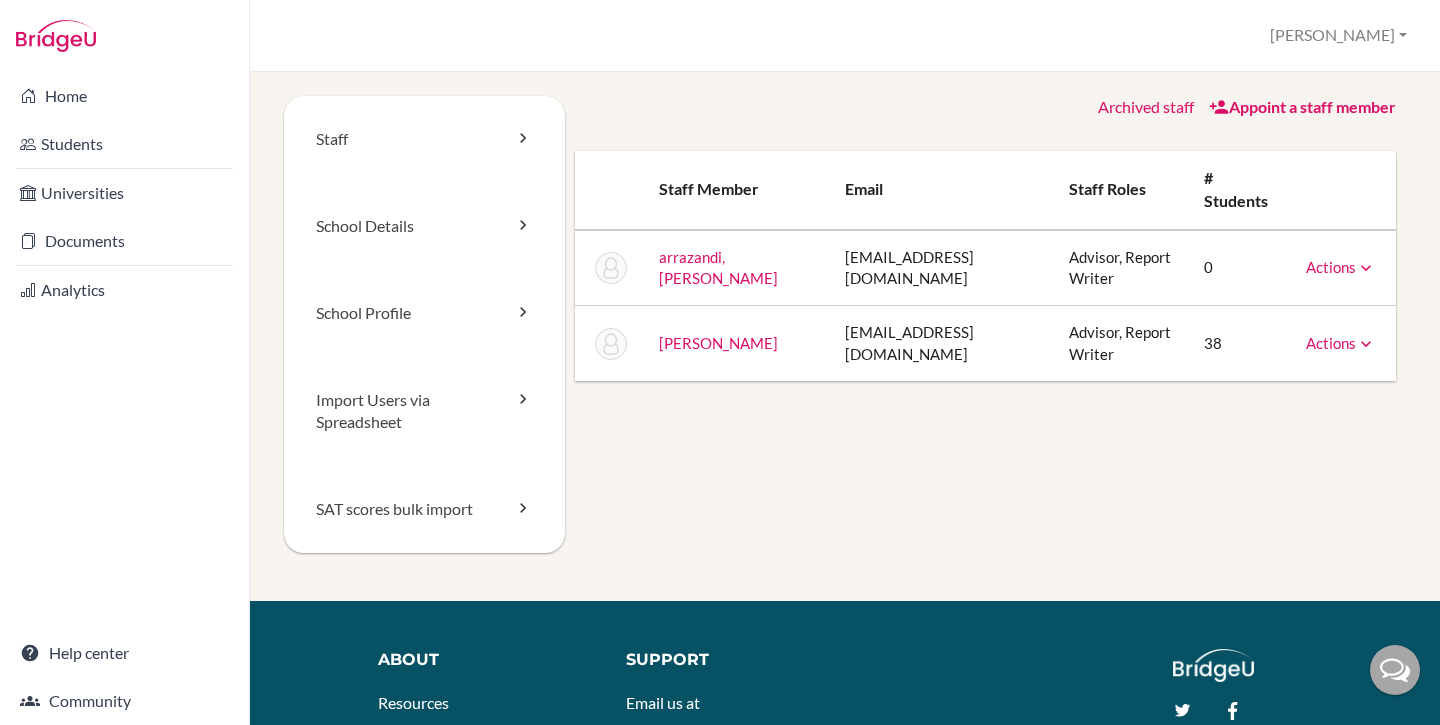 scroll, scrollTop: 0, scrollLeft: 0, axis: both 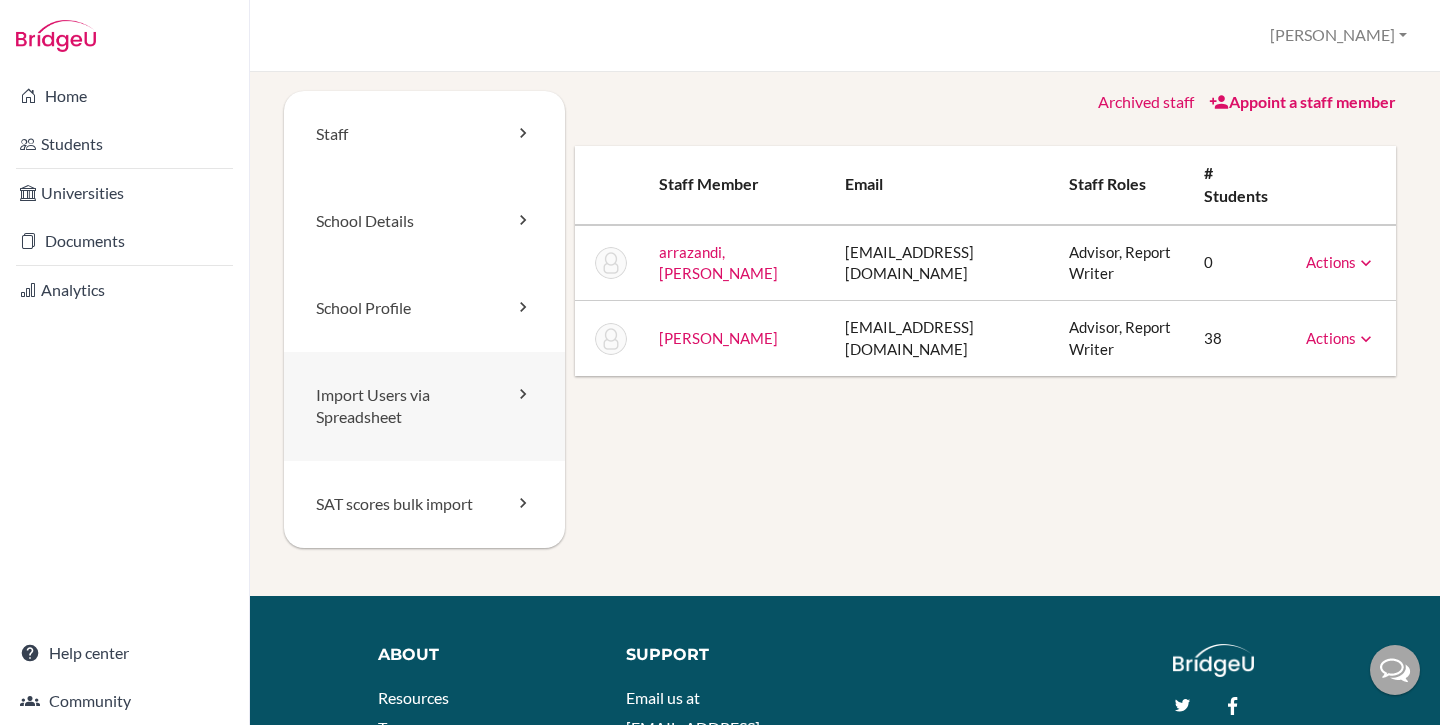 click on "Import Users via Spreadsheet" at bounding box center [424, 407] 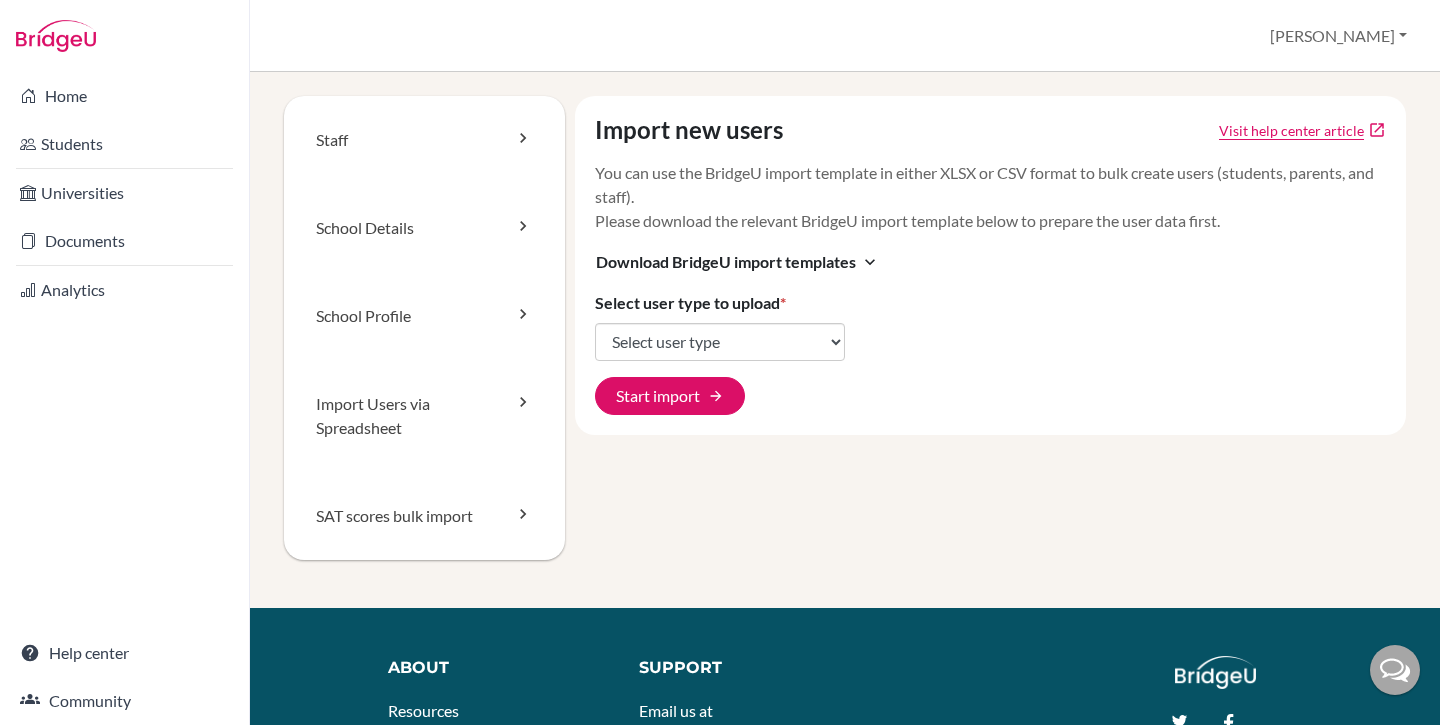 scroll, scrollTop: 0, scrollLeft: 0, axis: both 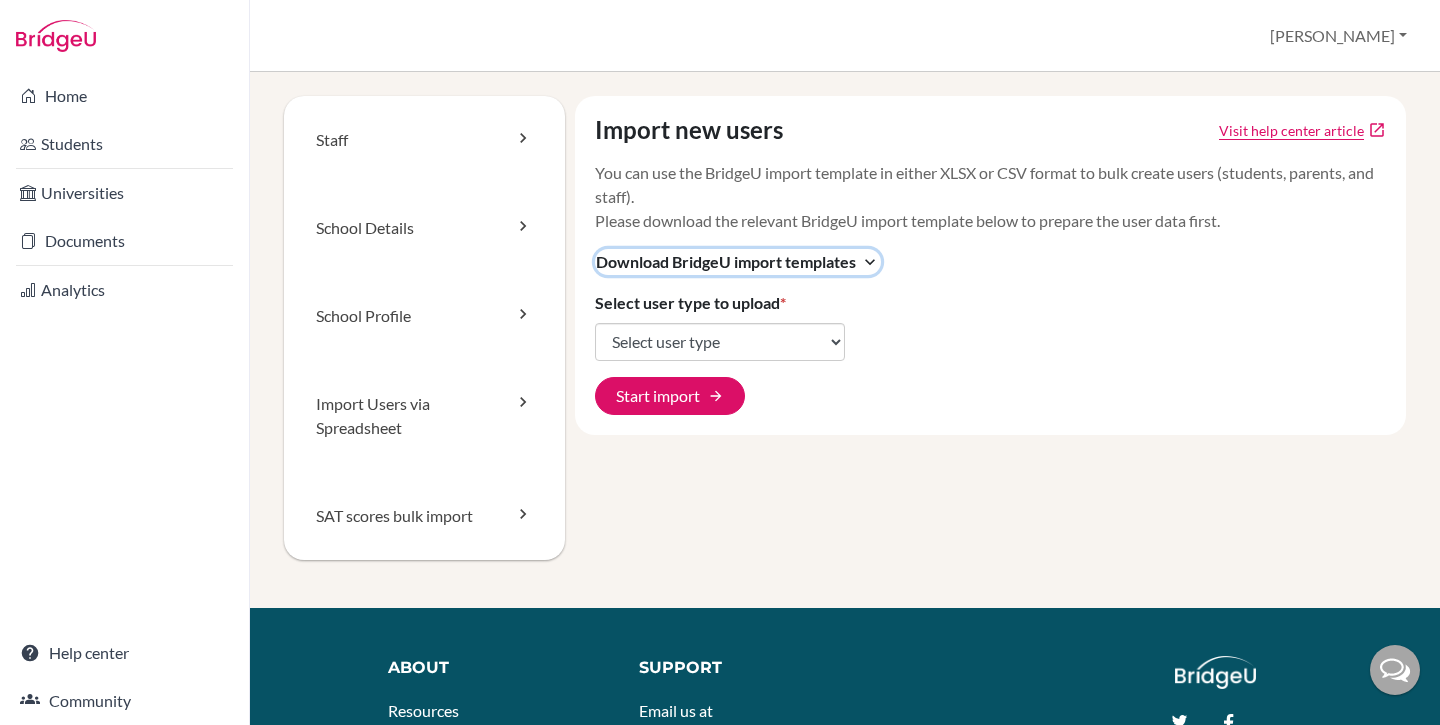 click on "Download BridgeU import templates" at bounding box center (726, 262) 